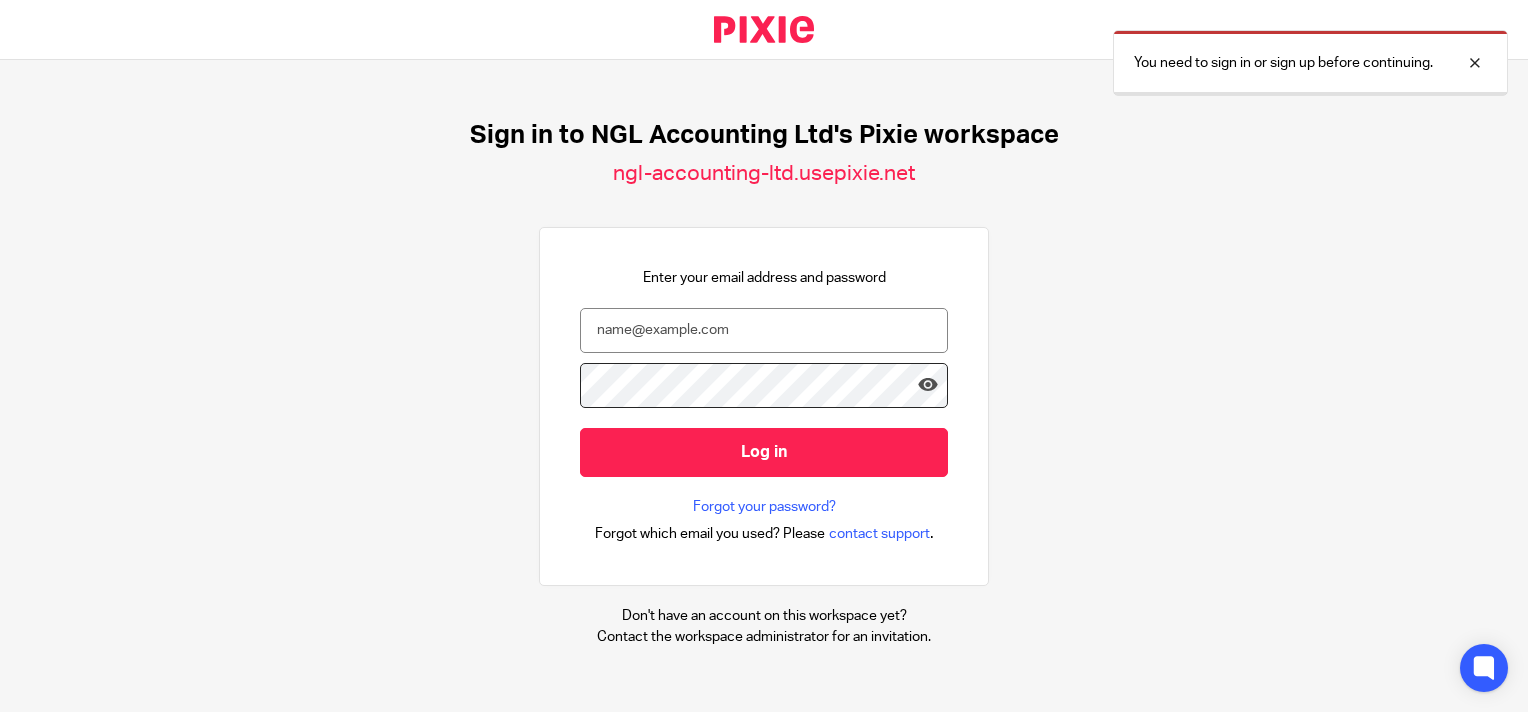 scroll, scrollTop: 0, scrollLeft: 0, axis: both 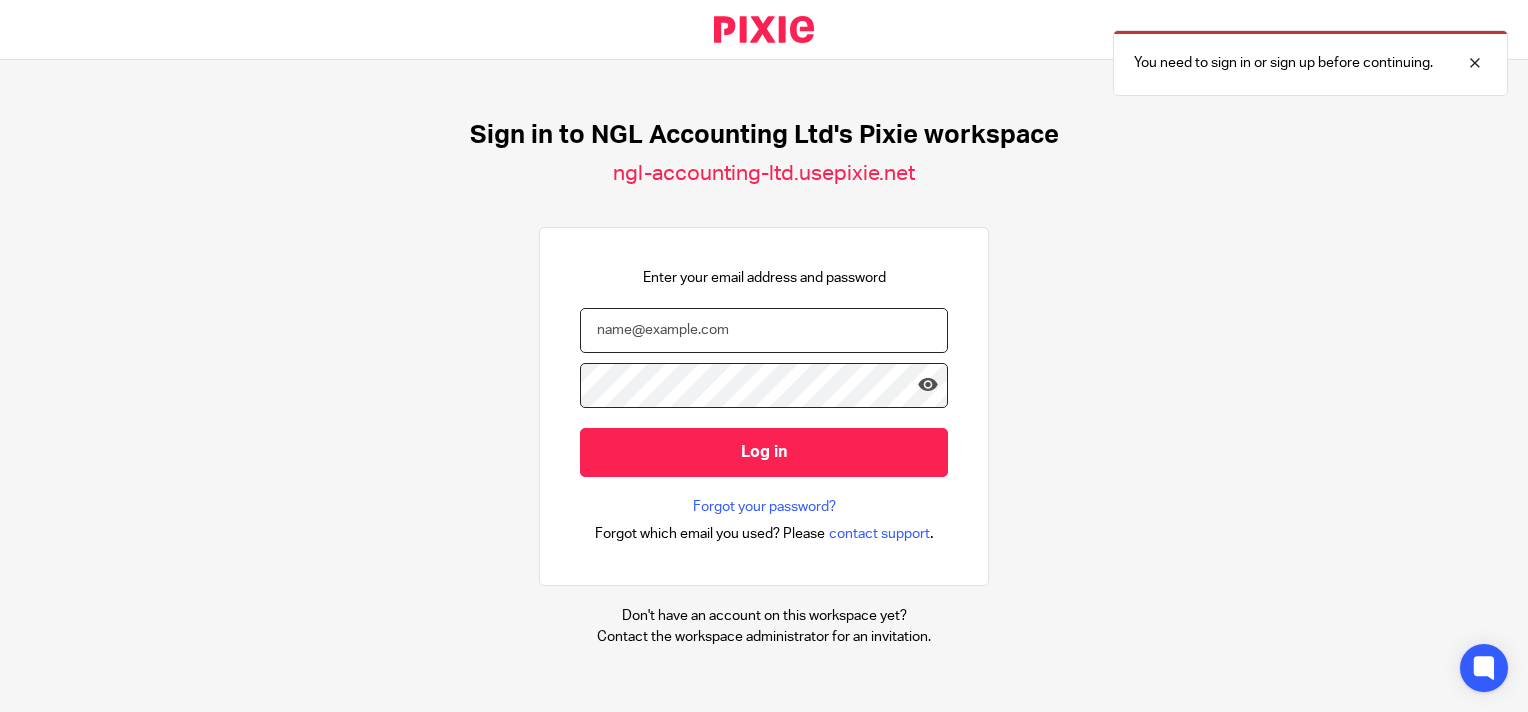 click at bounding box center (764, 330) 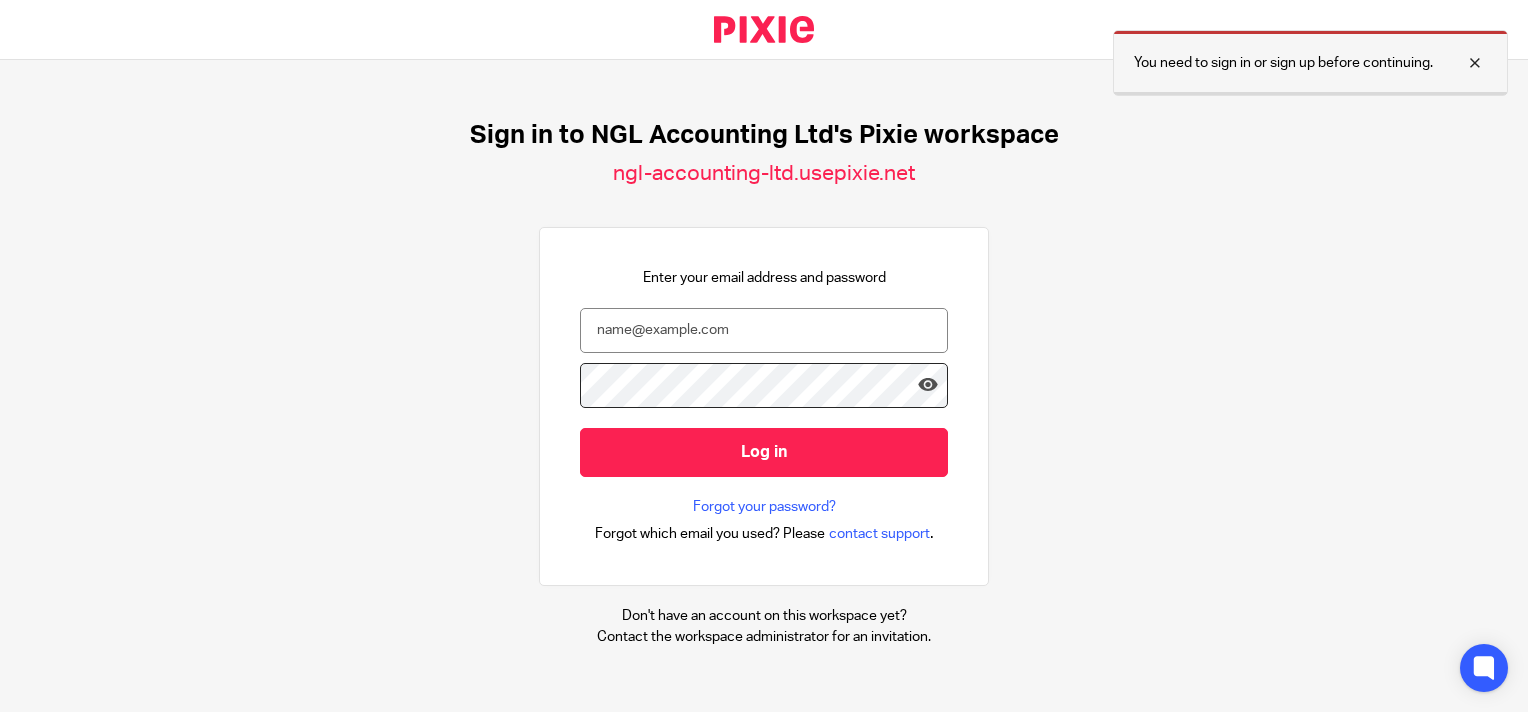 click on "You need to sign in or sign up before continuing." at bounding box center [1310, 63] 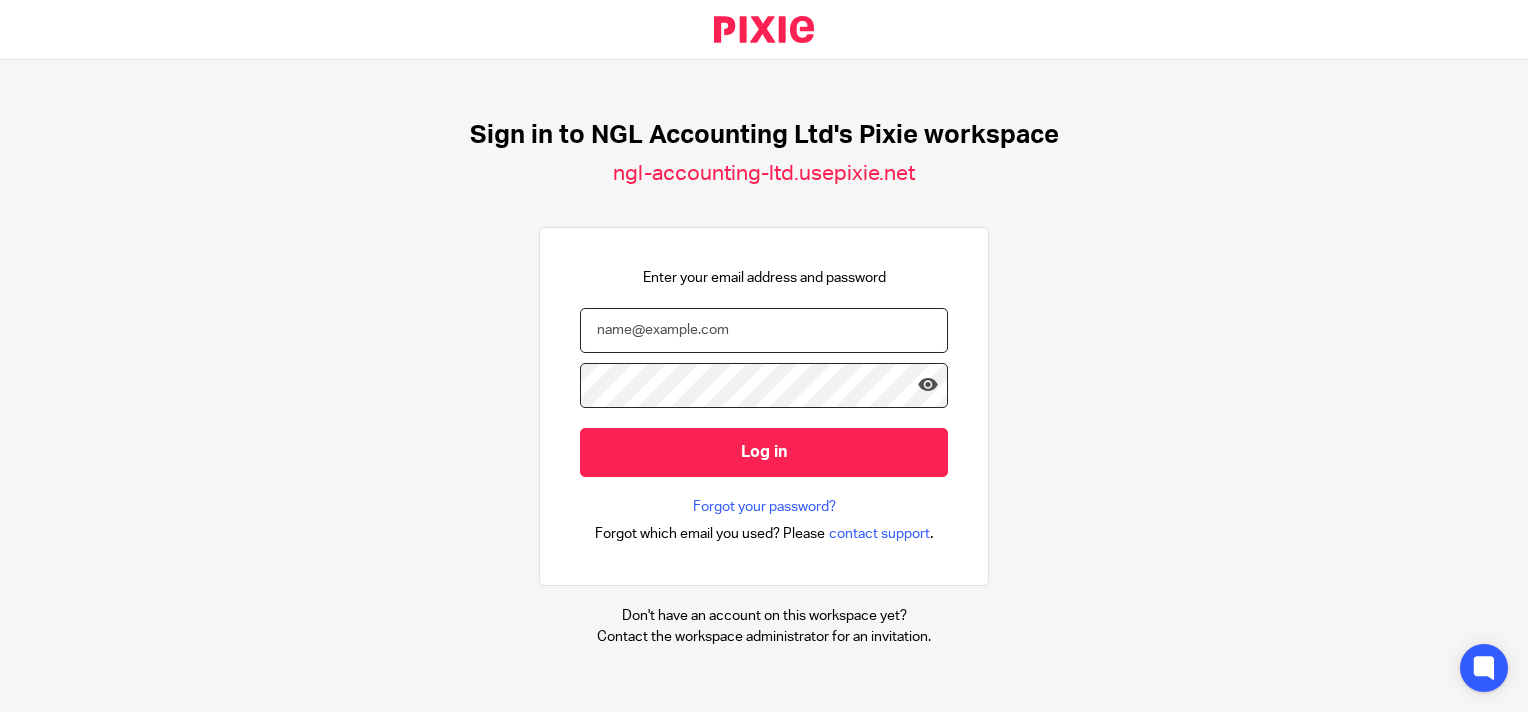 click at bounding box center (764, 330) 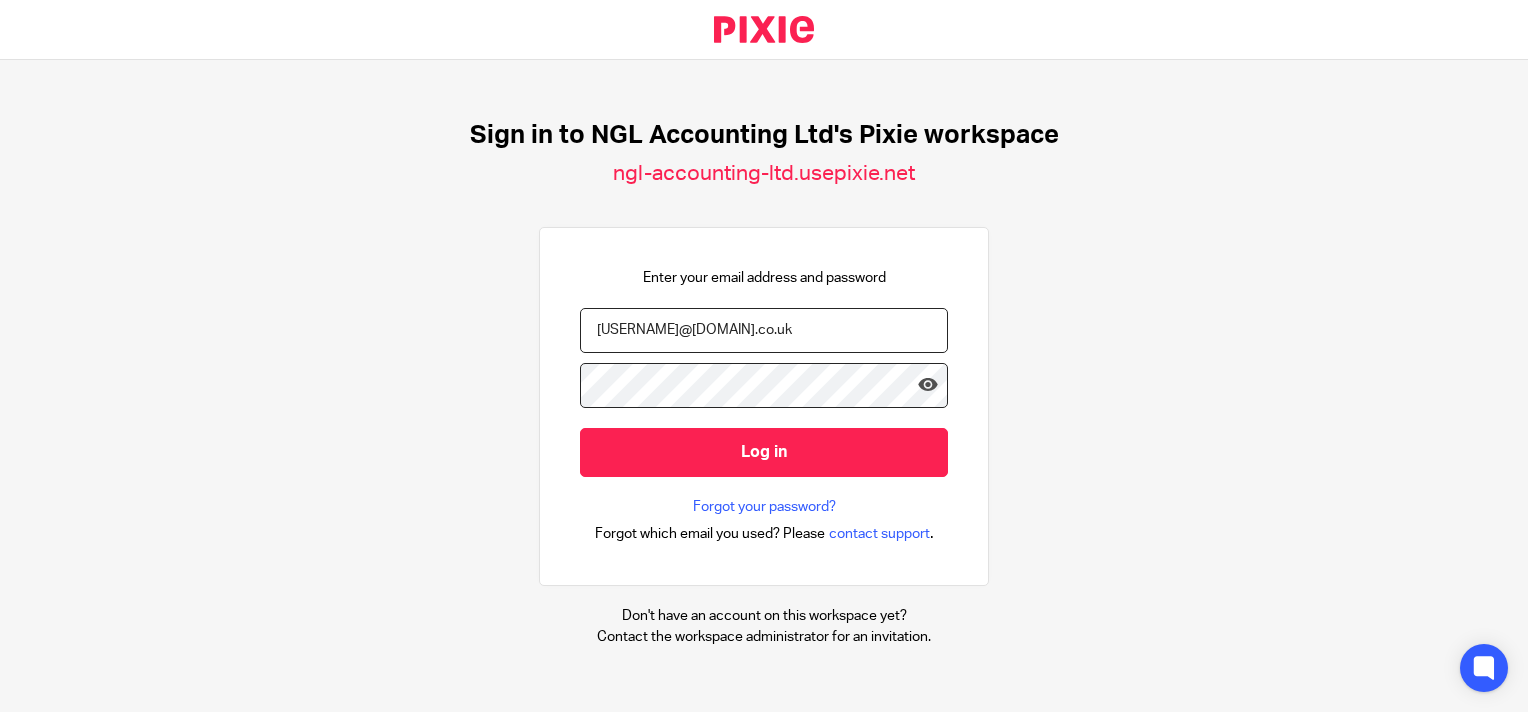 type on "natasha@ngllondon.co.uk" 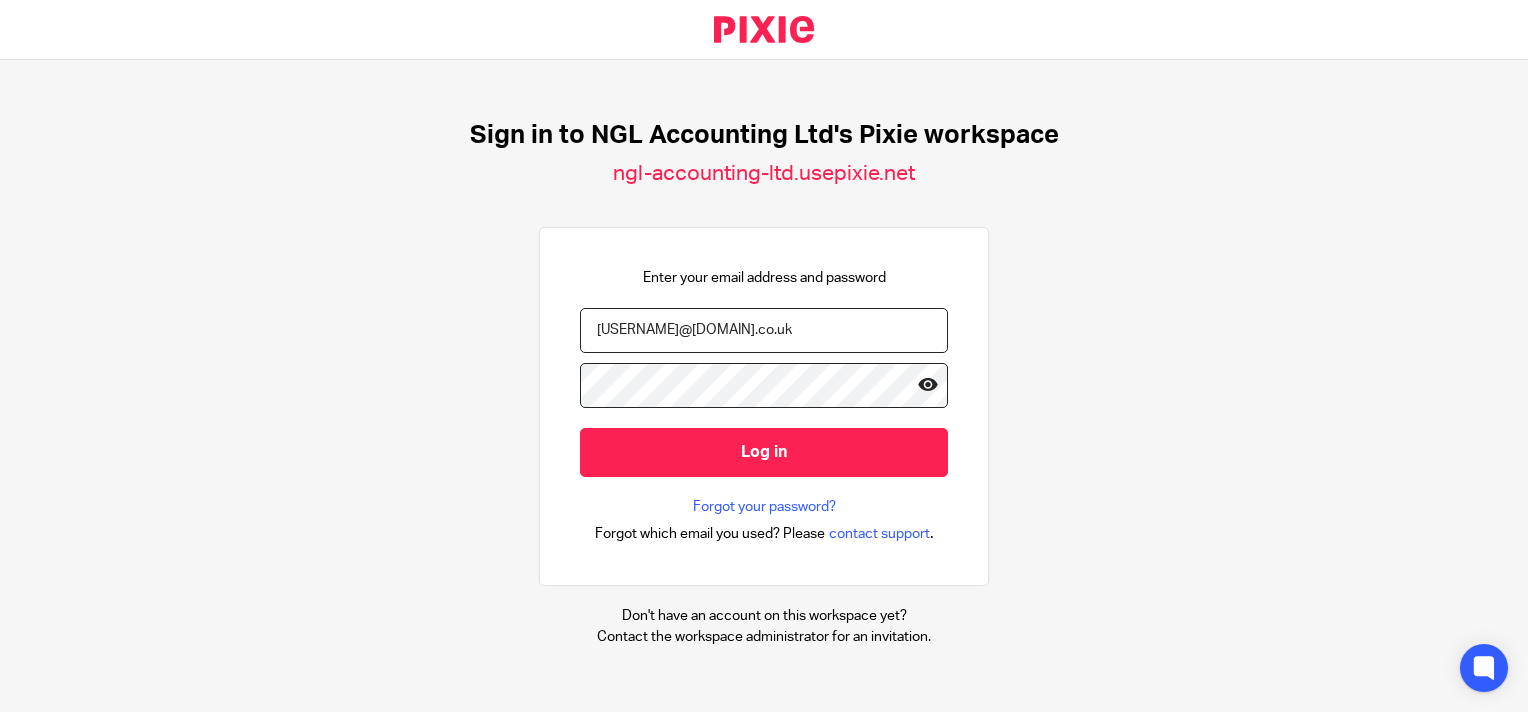 click at bounding box center (928, 385) 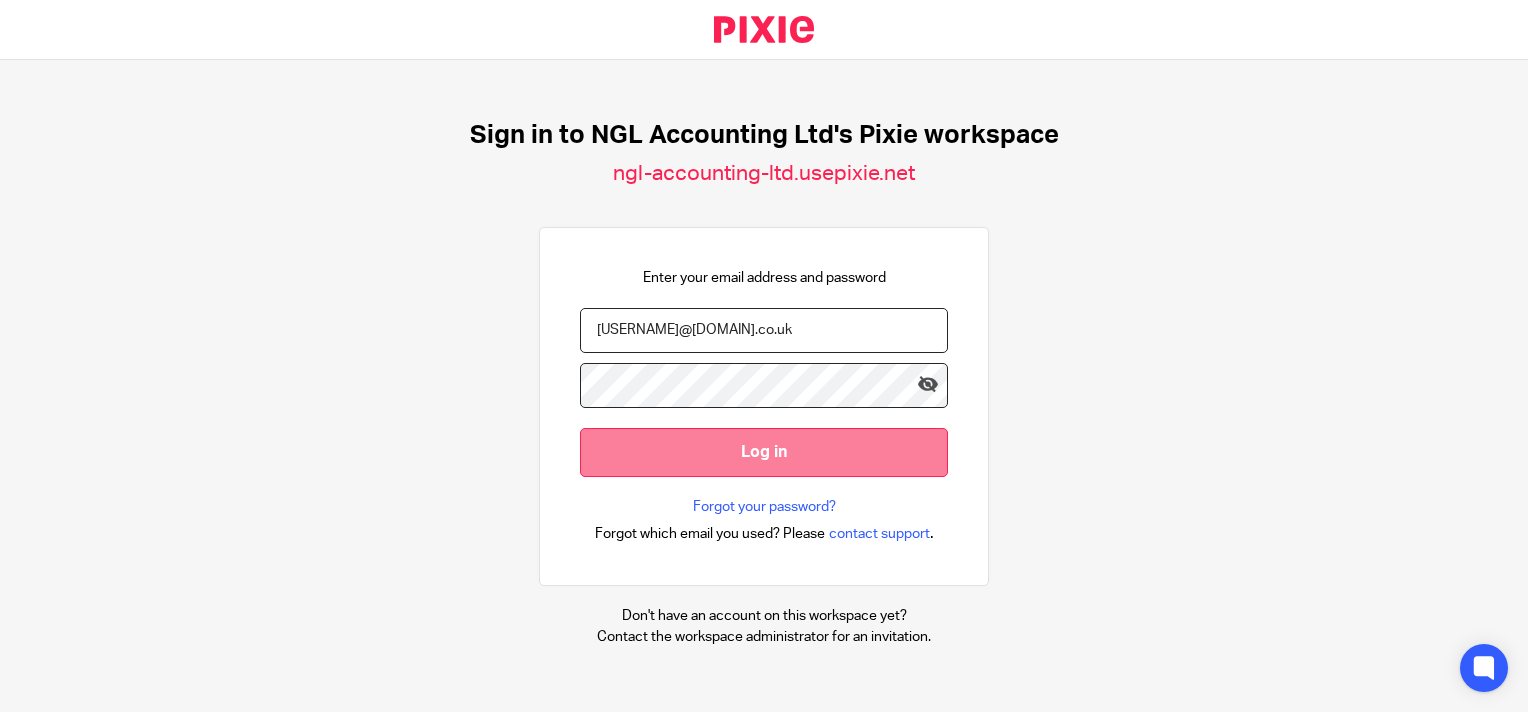 click on "Log in" at bounding box center (764, 452) 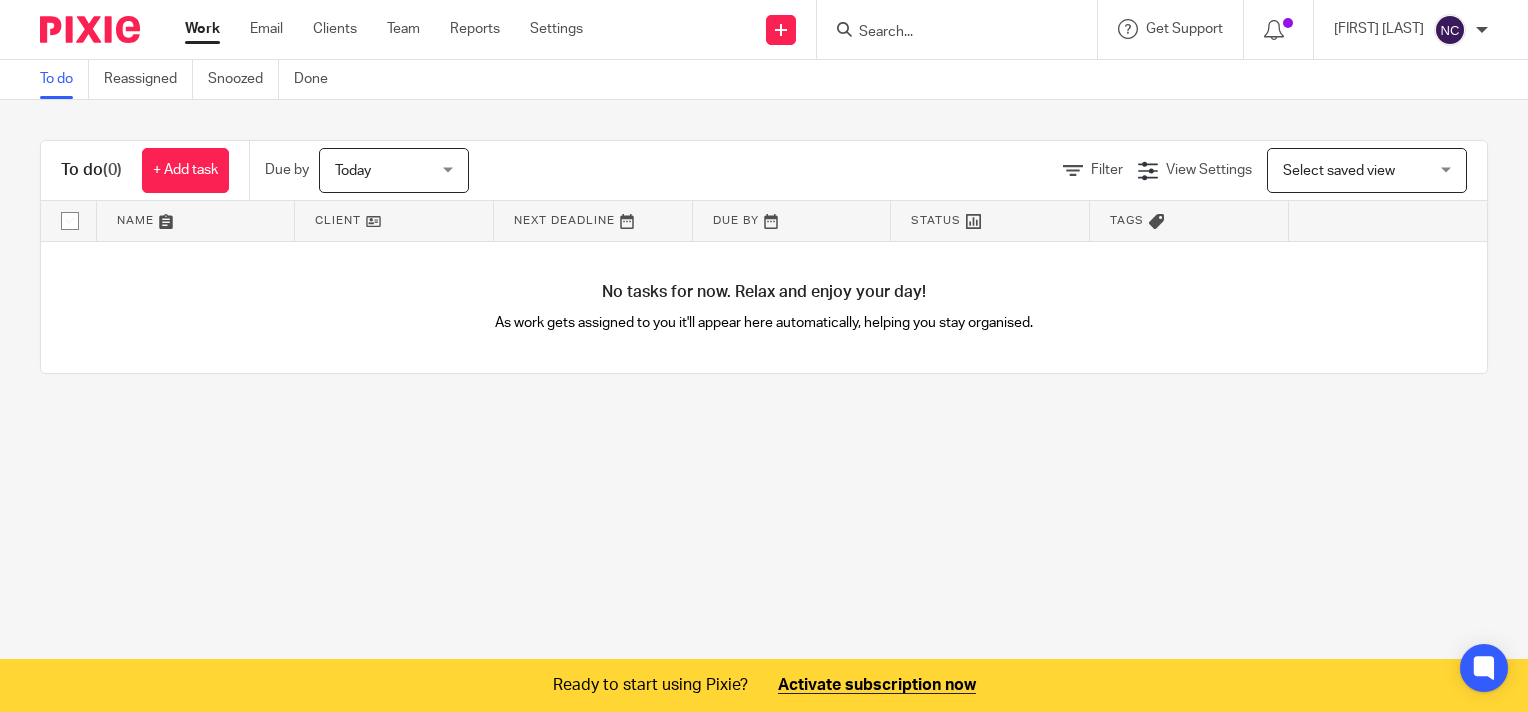 scroll, scrollTop: 0, scrollLeft: 0, axis: both 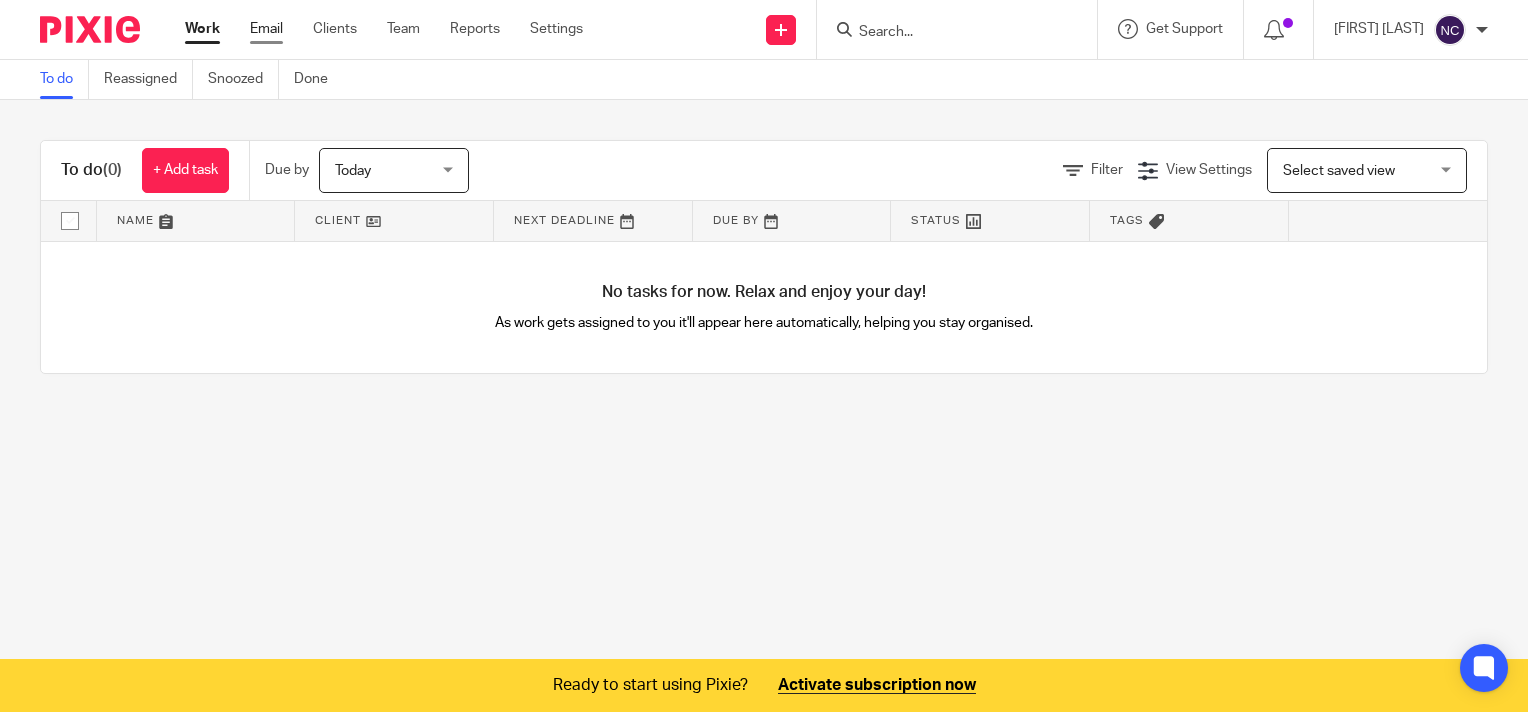 click on "Email" at bounding box center (266, 29) 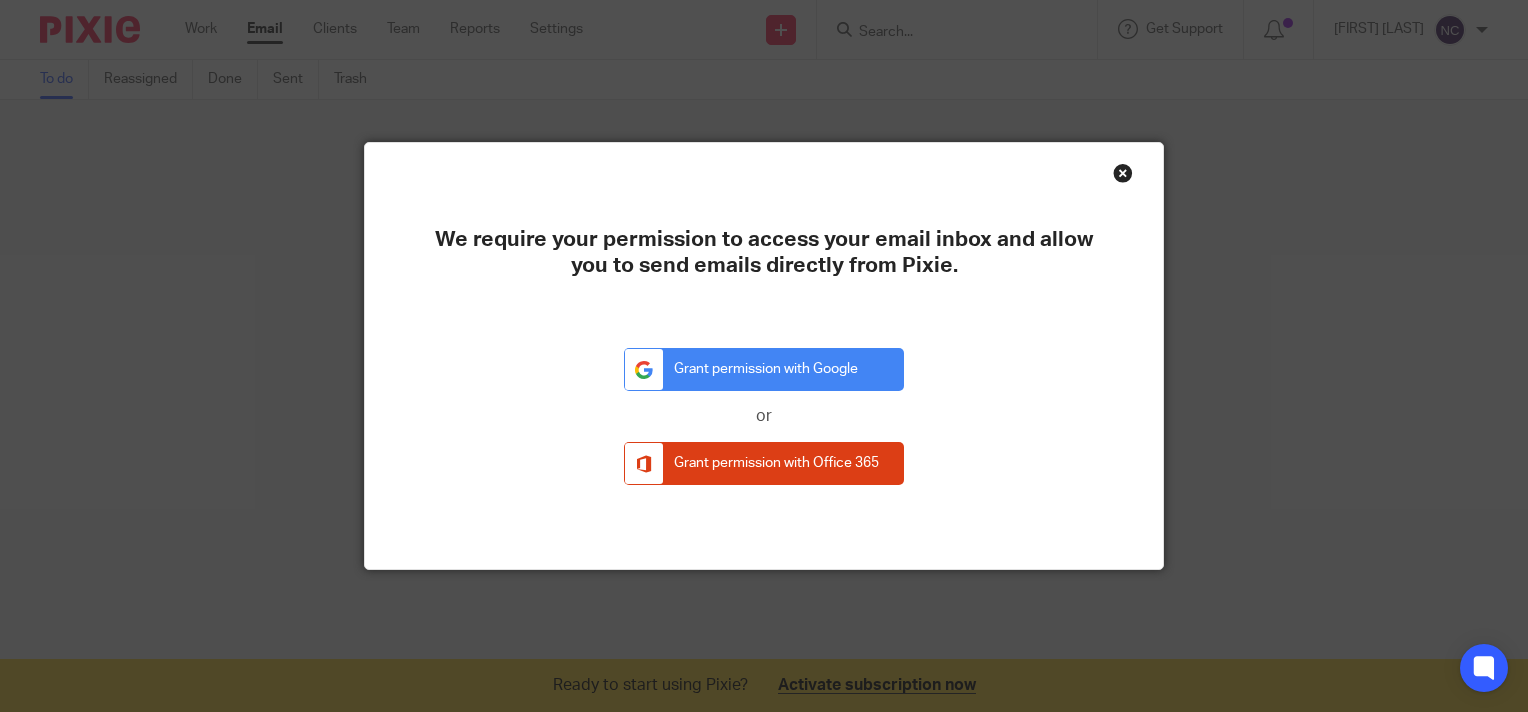 scroll, scrollTop: 0, scrollLeft: 0, axis: both 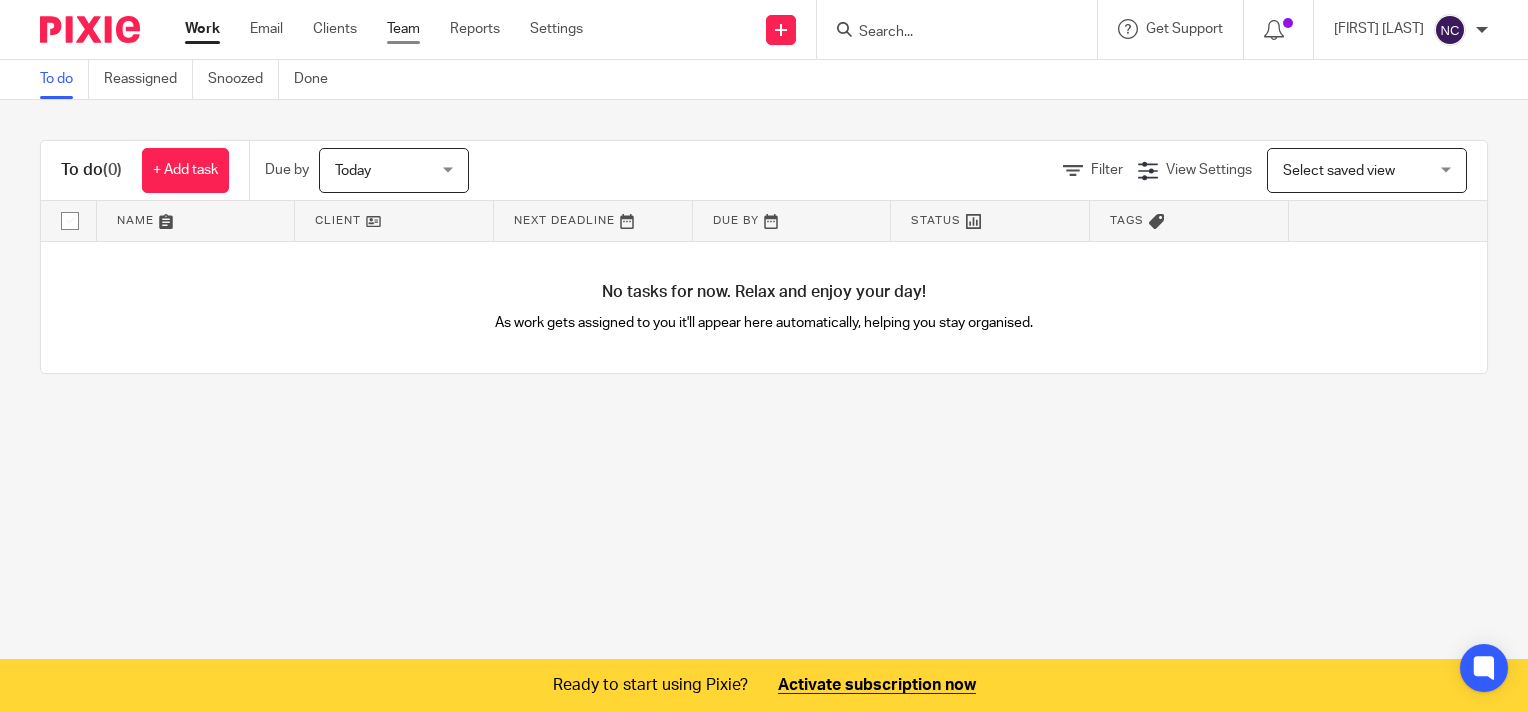 click on "Team" at bounding box center (403, 29) 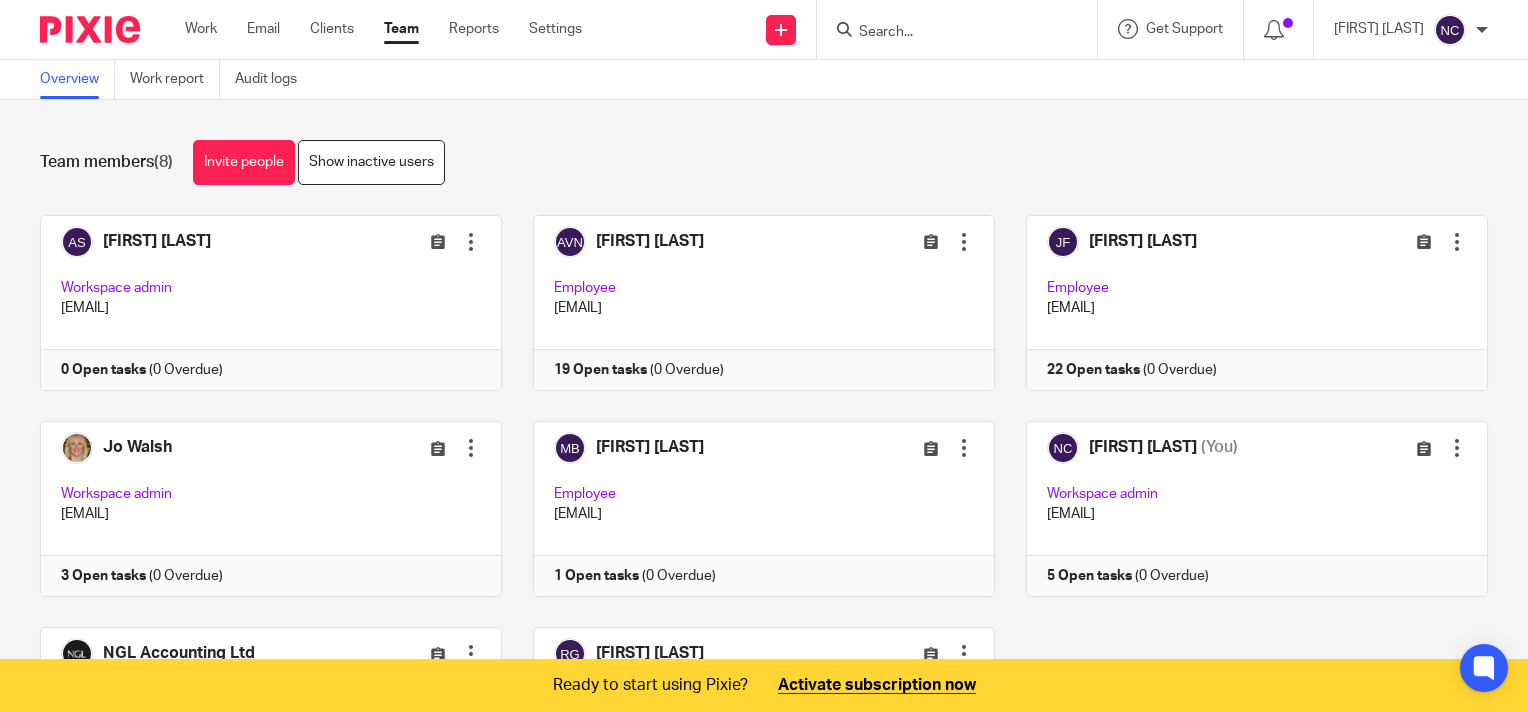 scroll, scrollTop: 0, scrollLeft: 0, axis: both 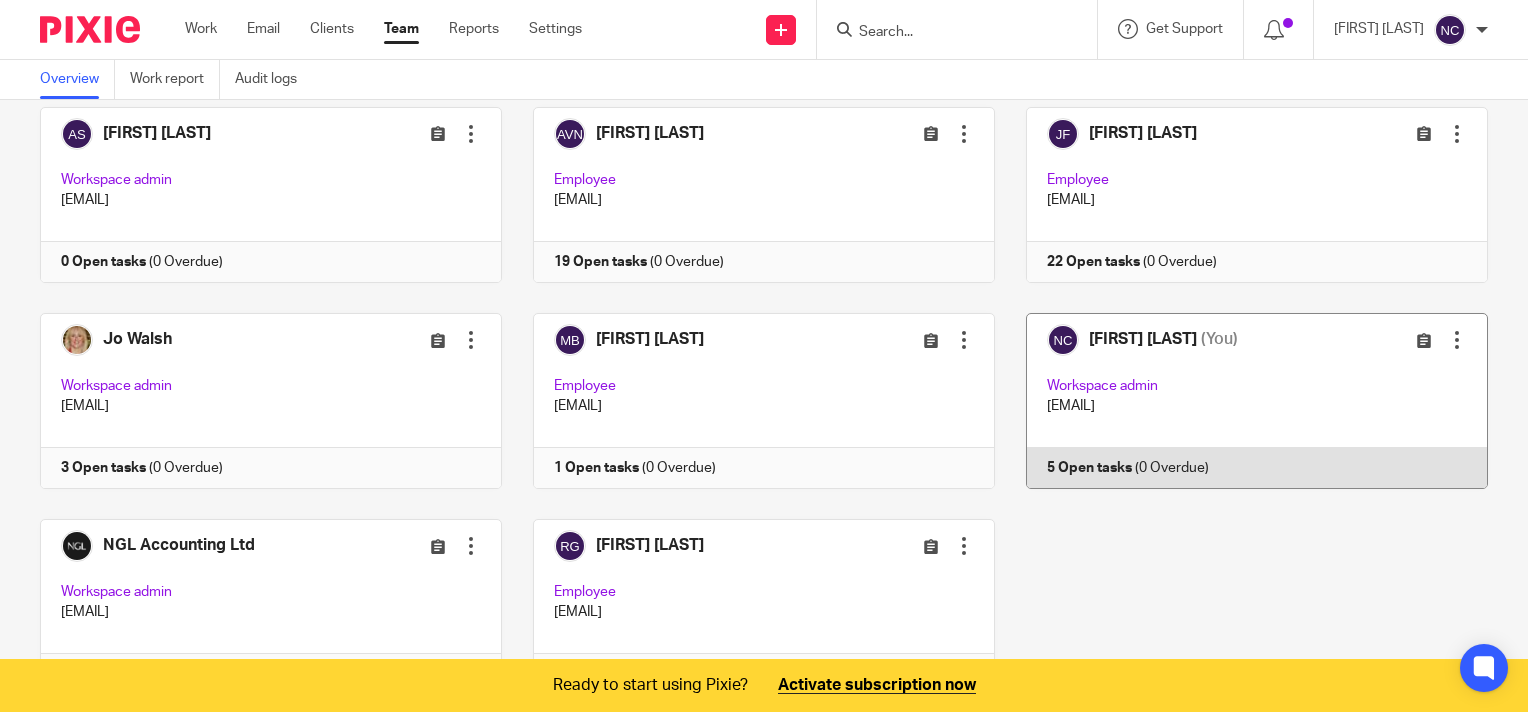 click at bounding box center [1241, 401] 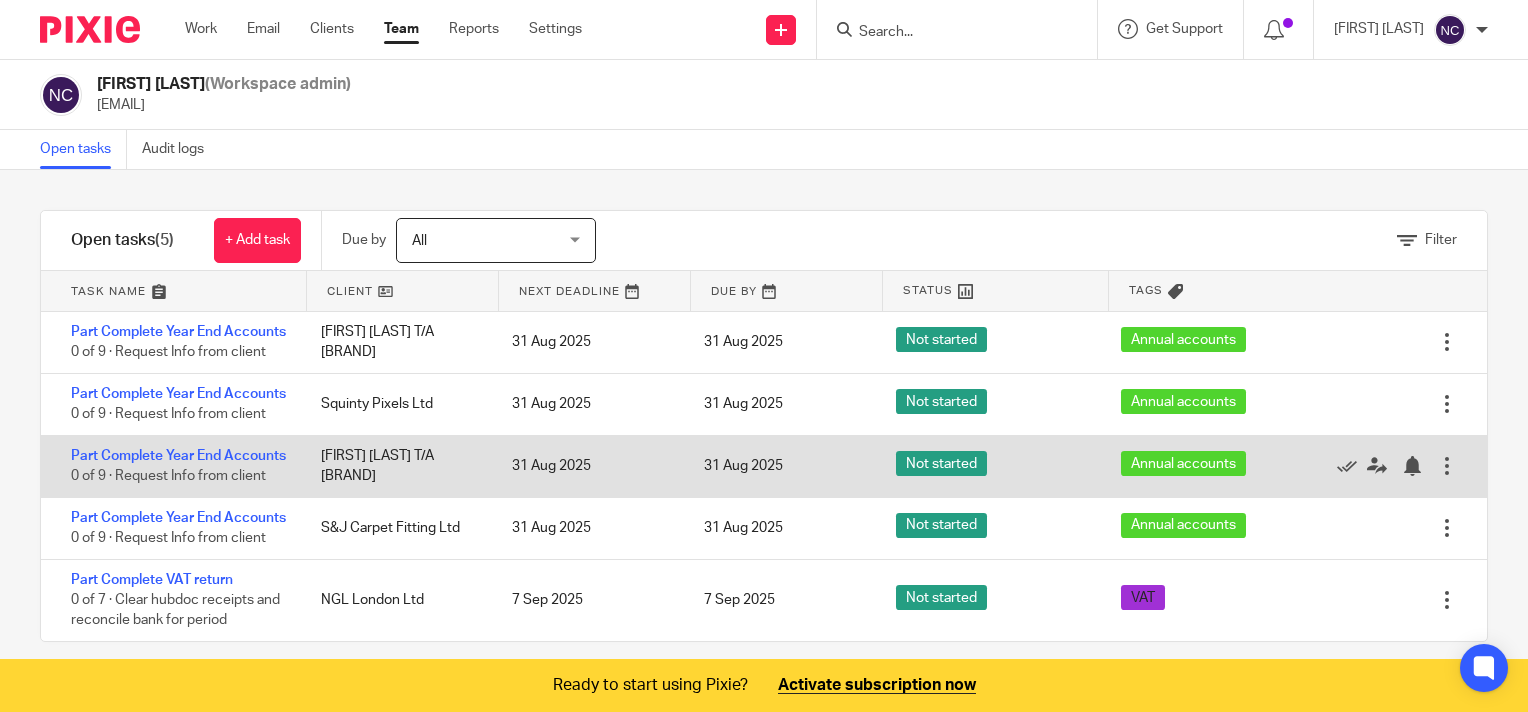 scroll, scrollTop: 0, scrollLeft: 0, axis: both 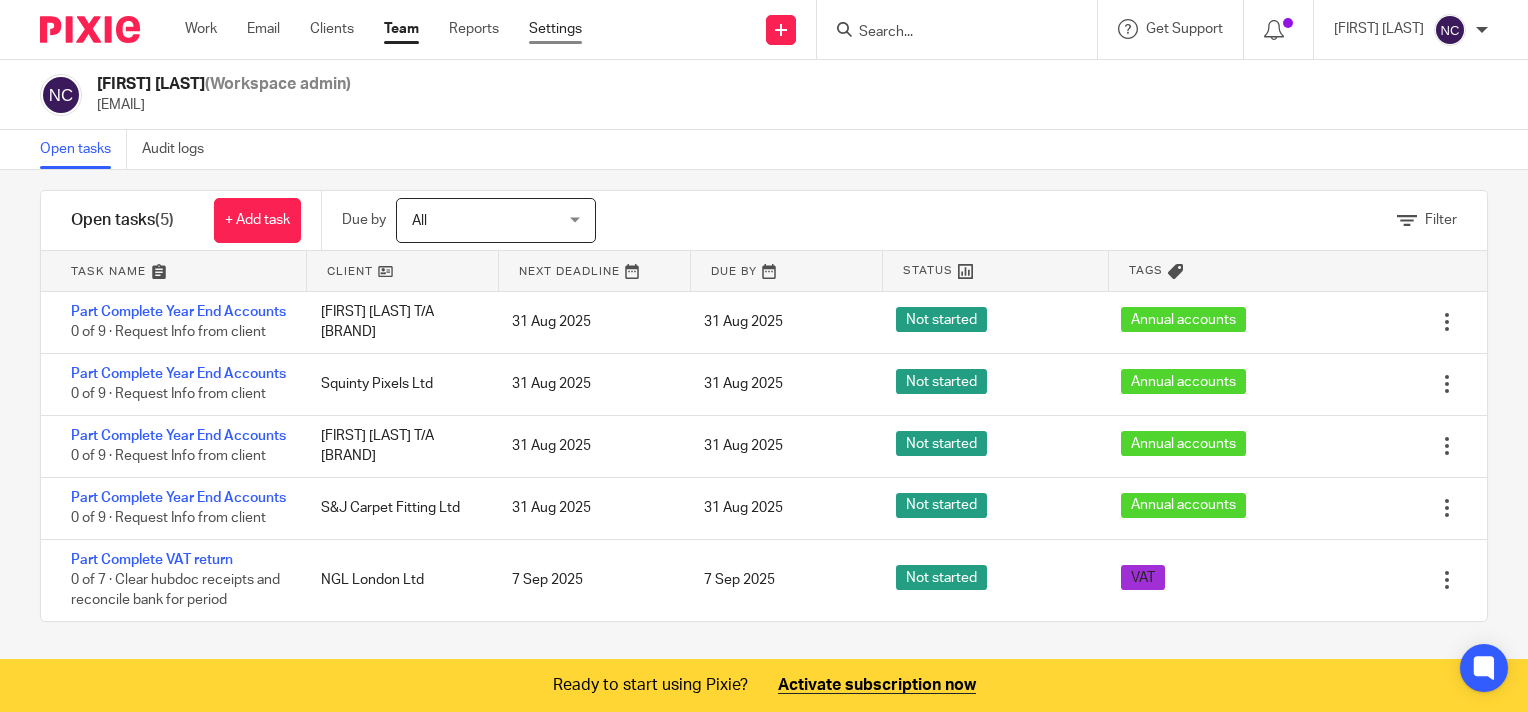 click on "Settings" at bounding box center (555, 29) 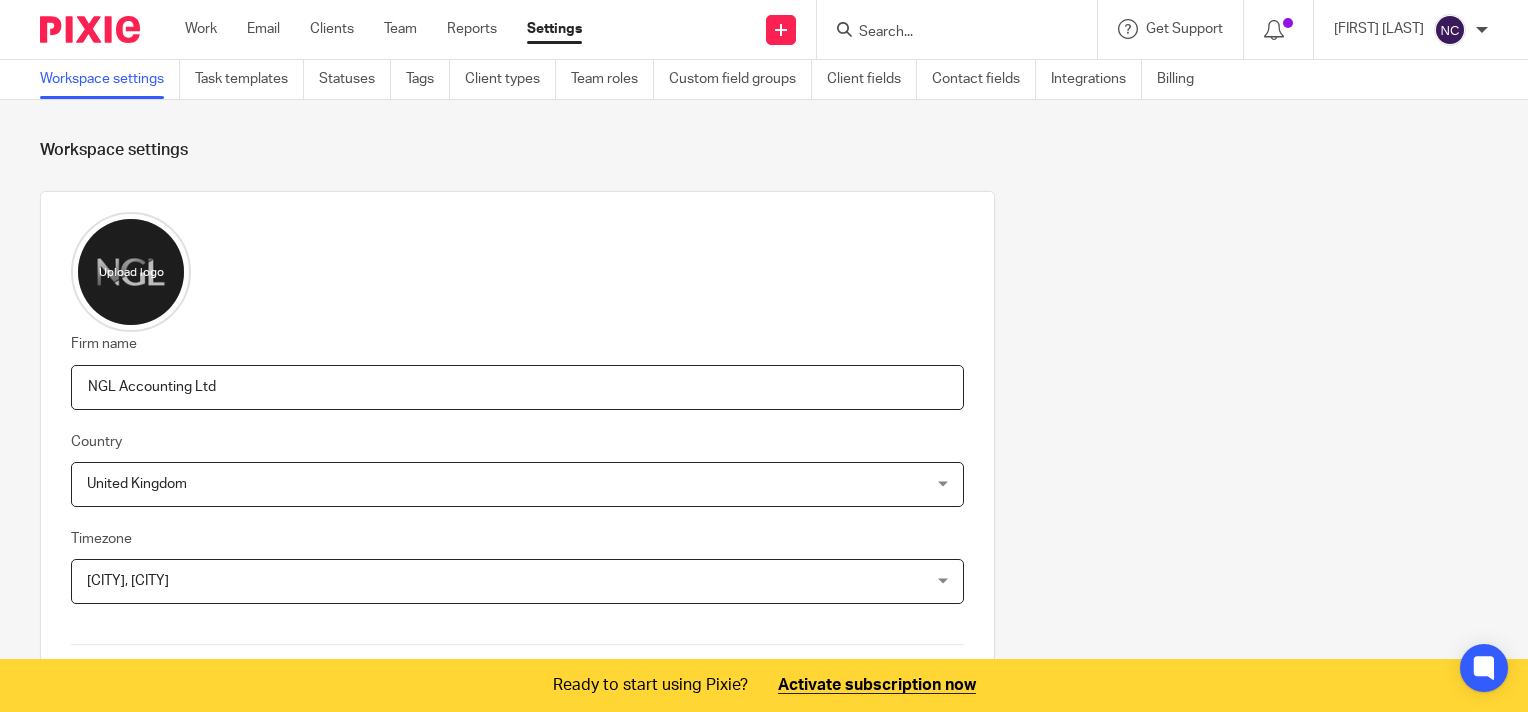 scroll, scrollTop: 0, scrollLeft: 0, axis: both 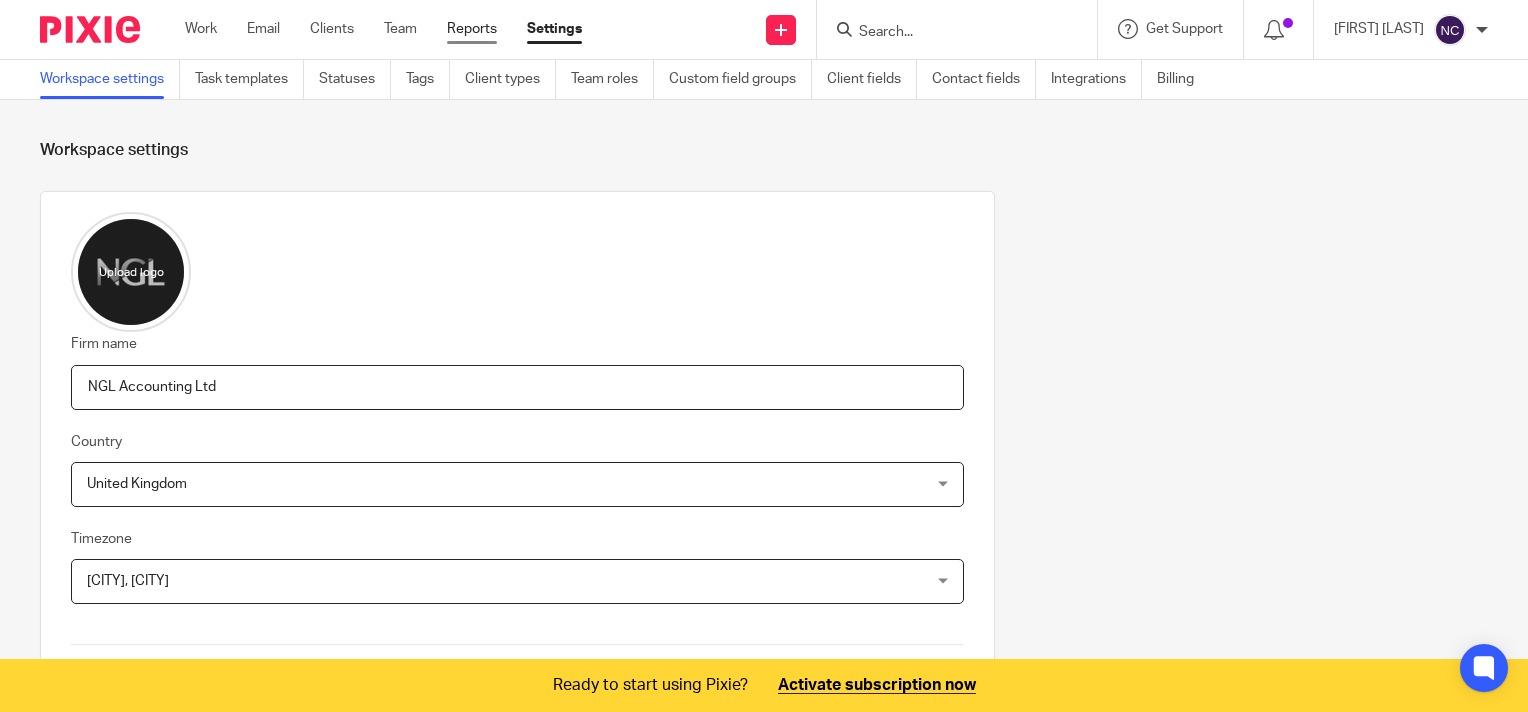 click on "Reports" at bounding box center (472, 29) 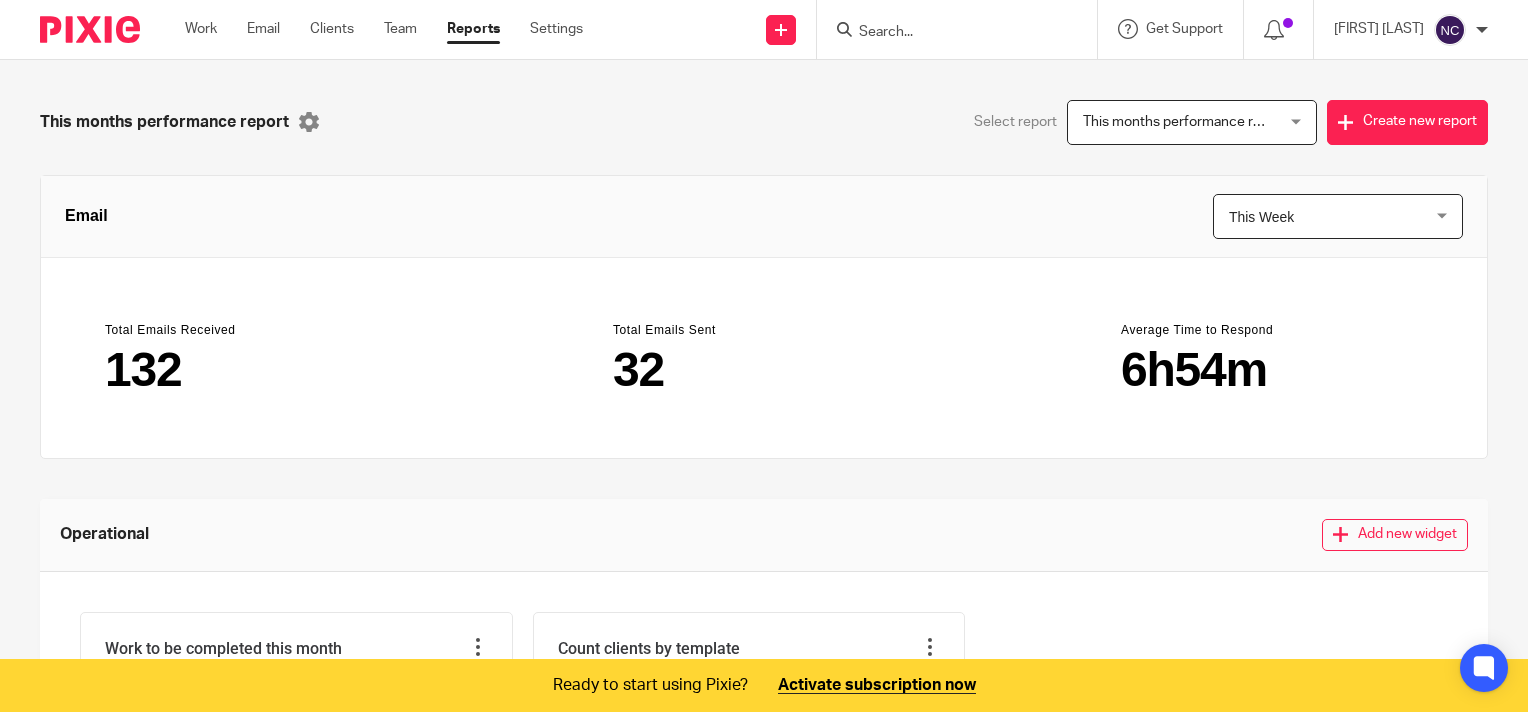 scroll, scrollTop: 0, scrollLeft: 0, axis: both 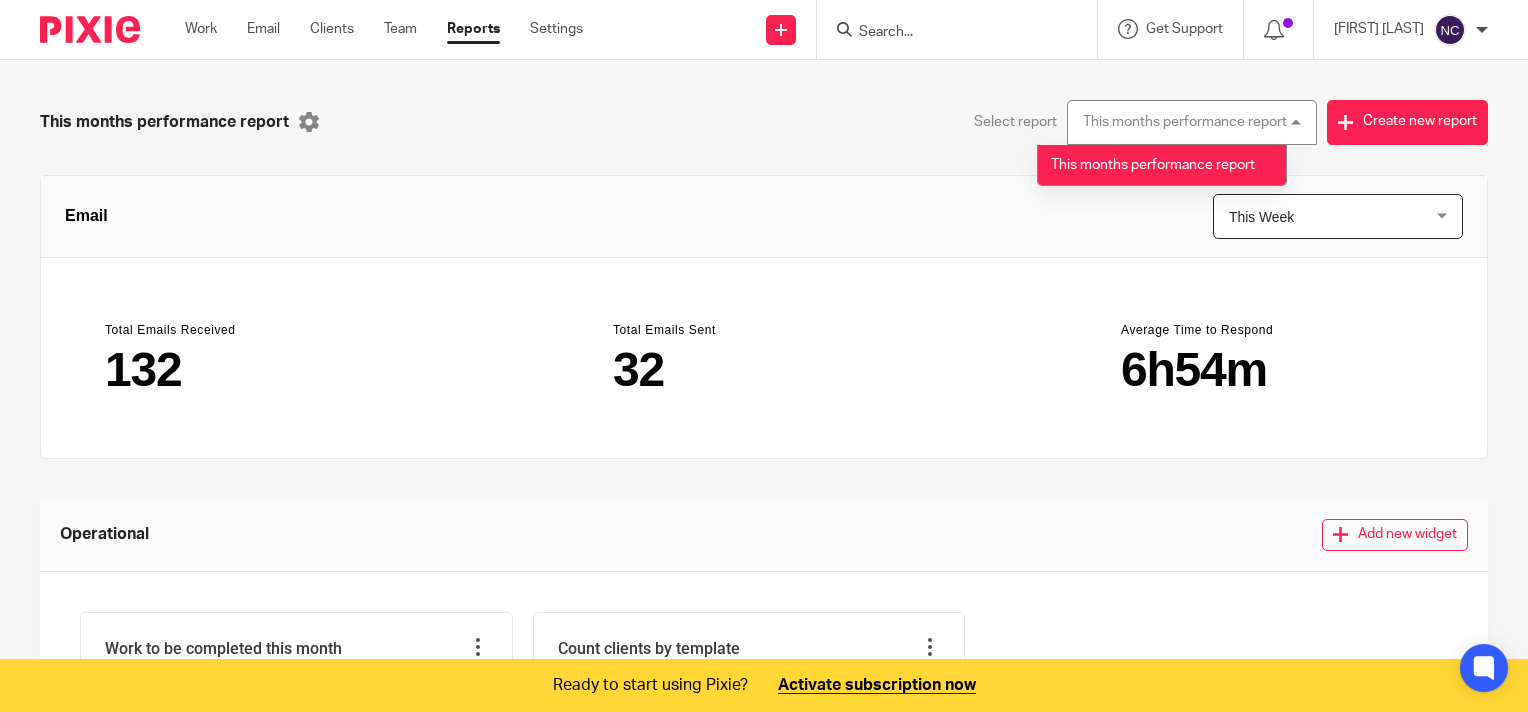 drag, startPoint x: 725, startPoint y: 220, endPoint x: 1296, endPoint y: 187, distance: 571.9528 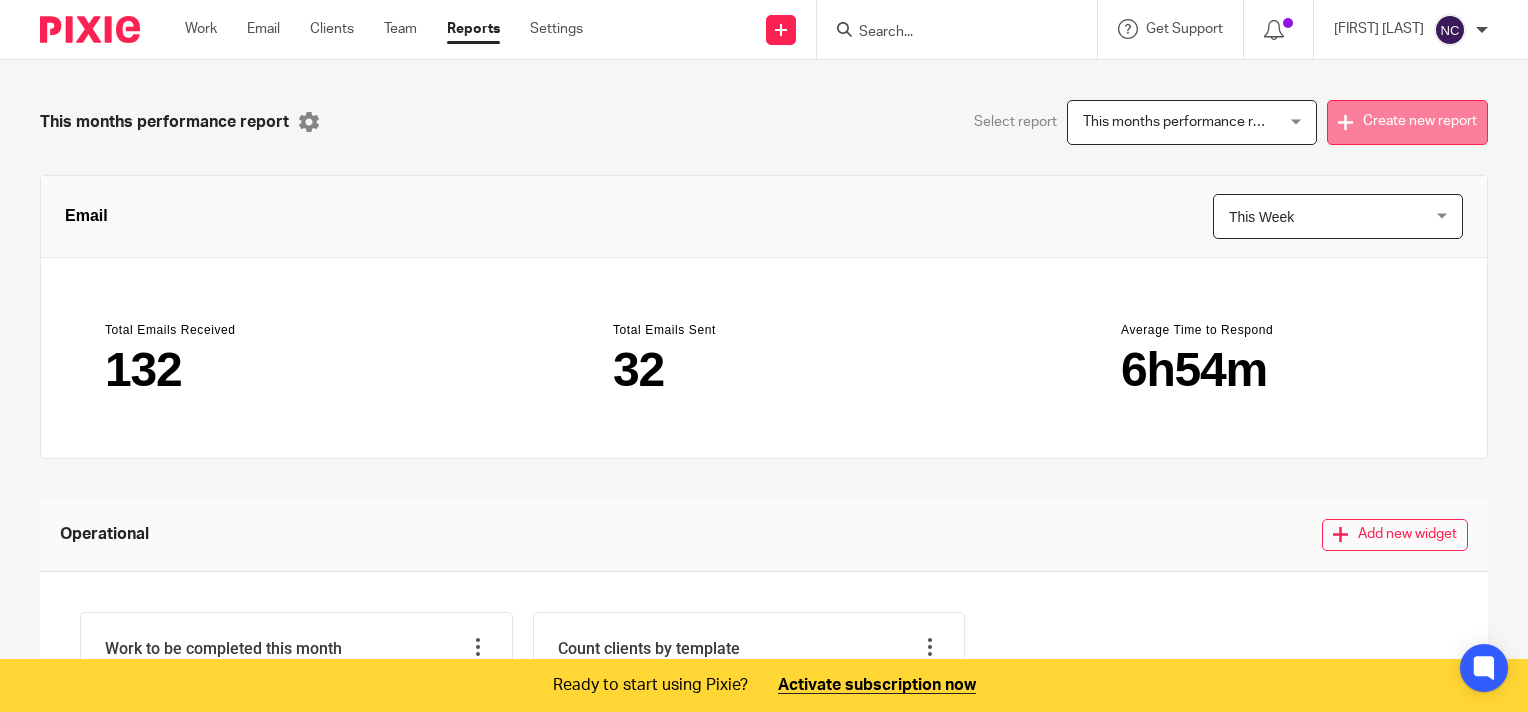 click on "Create new report" at bounding box center [1407, 122] 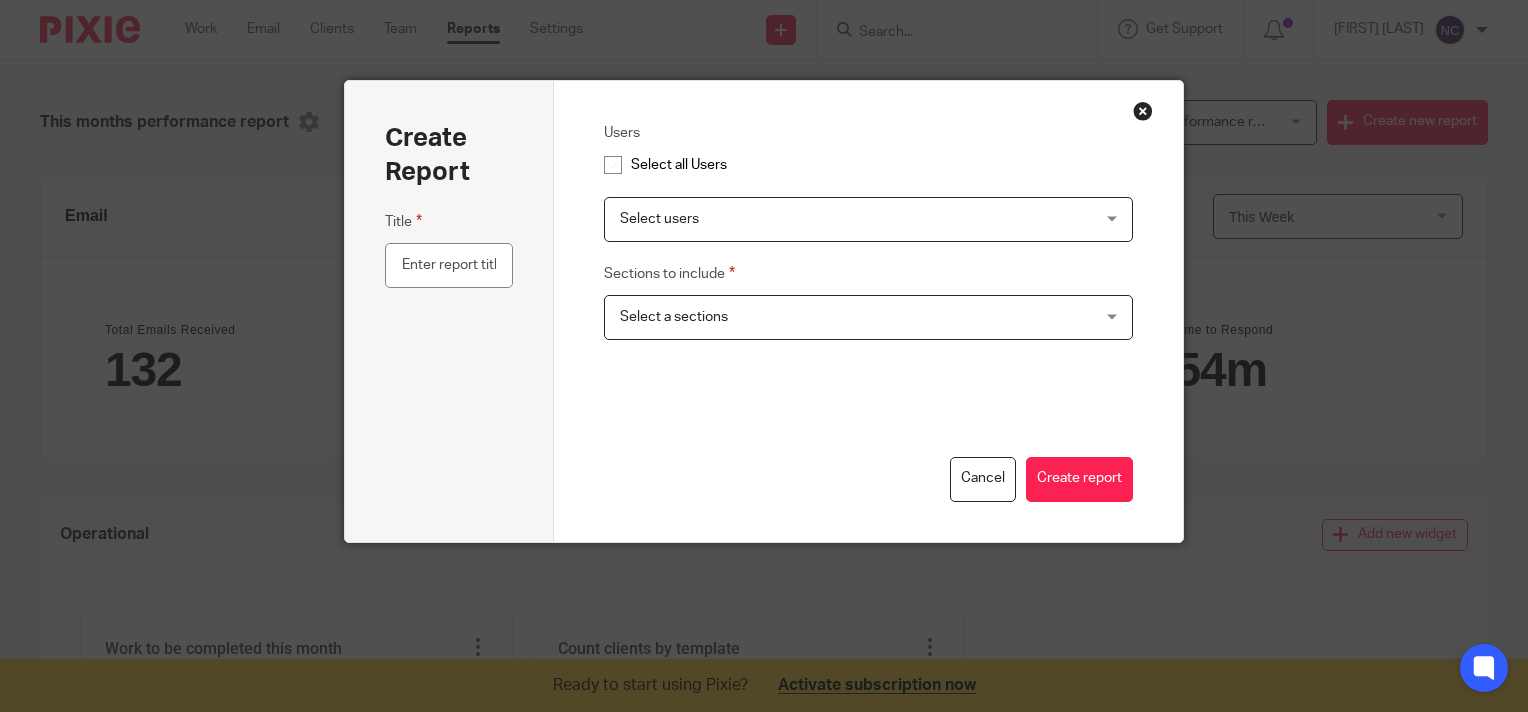 click on "Select users" at bounding box center [868, 219] 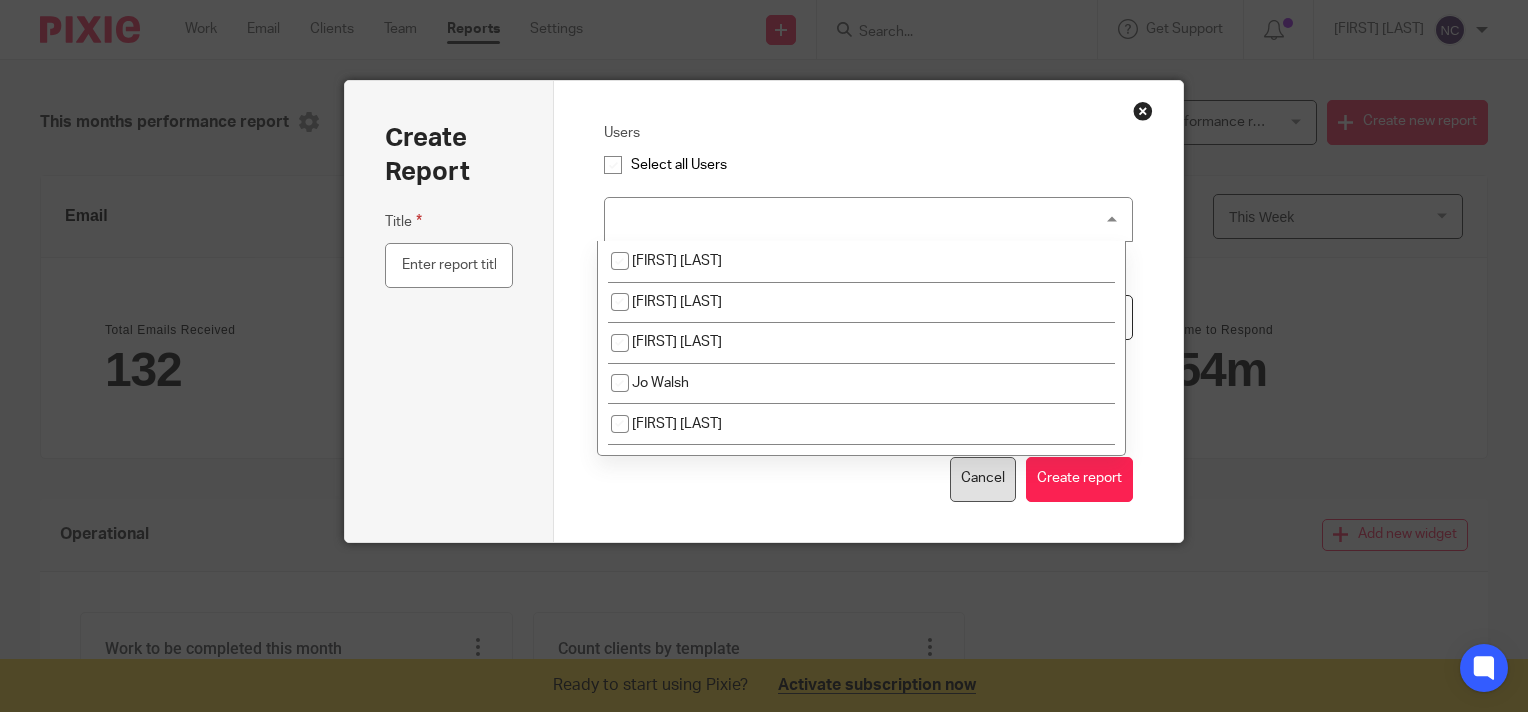 click on "Cancel" at bounding box center [983, 479] 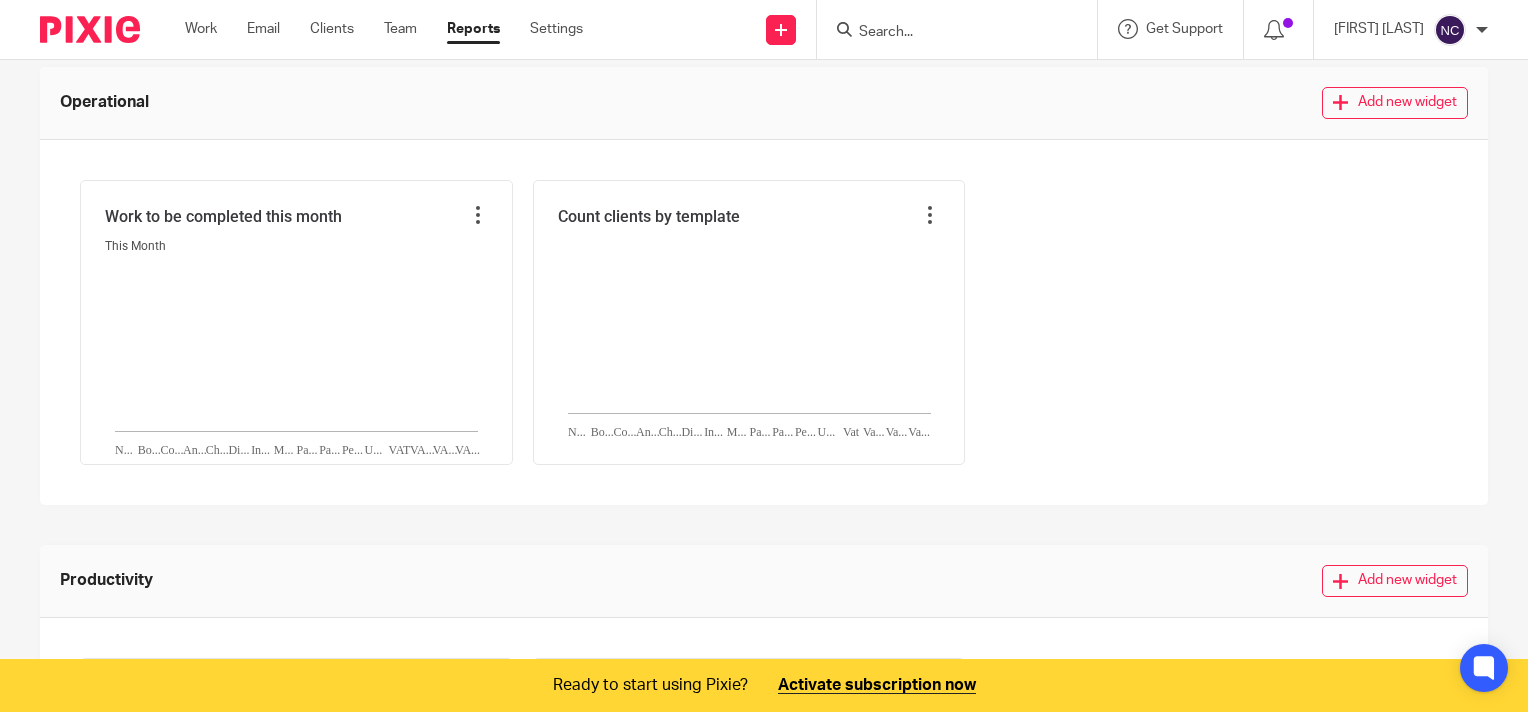 scroll, scrollTop: 132, scrollLeft: 0, axis: vertical 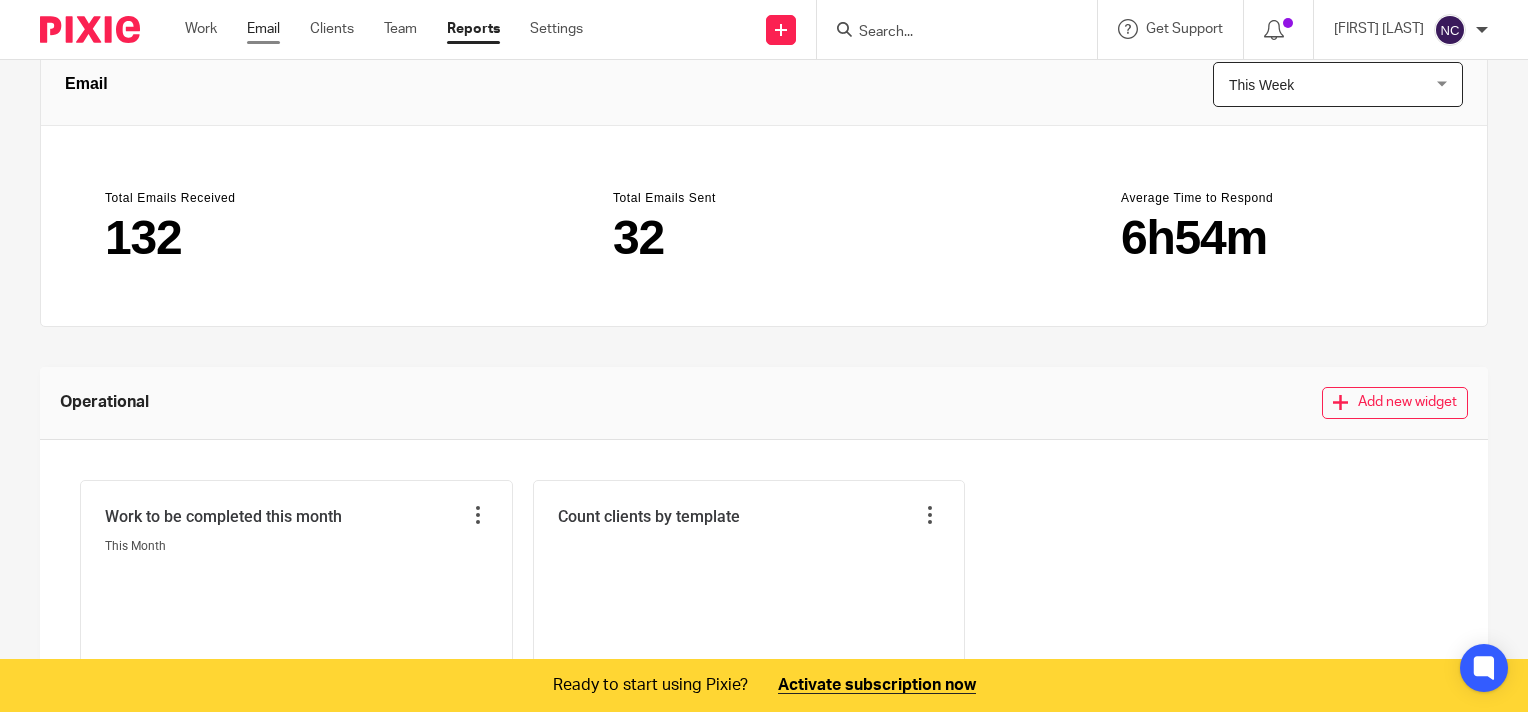 click on "Email" at bounding box center (263, 29) 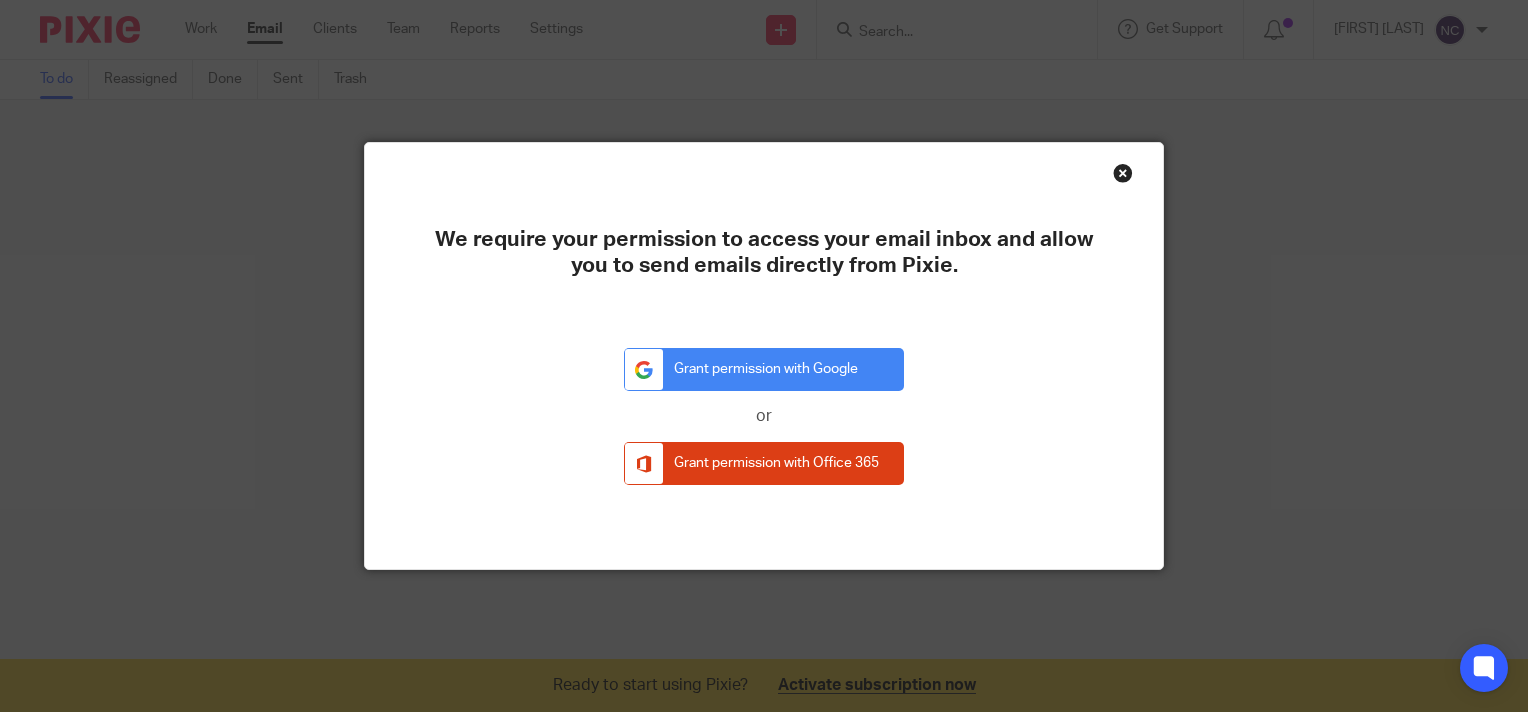 scroll, scrollTop: 0, scrollLeft: 0, axis: both 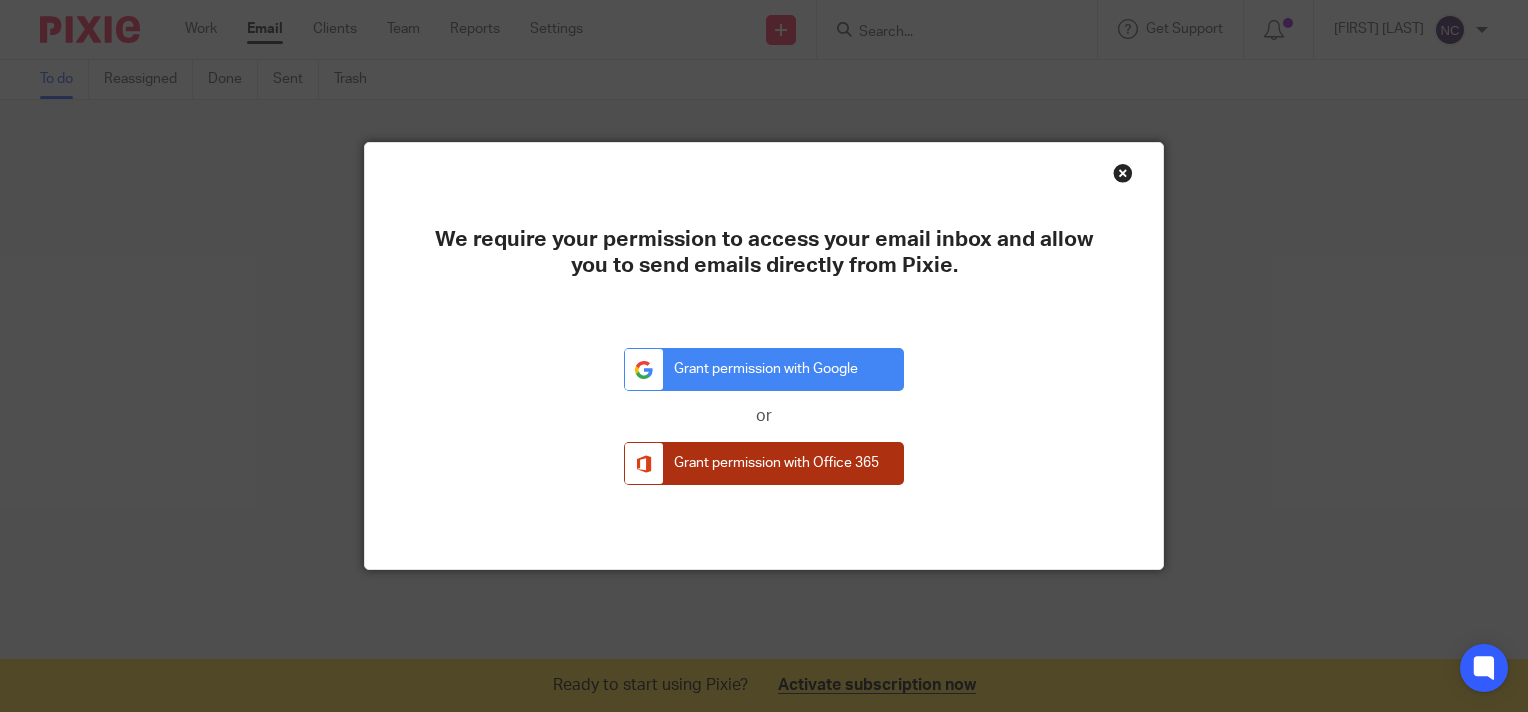 click on "Grant permission with Office 365" at bounding box center (764, 463) 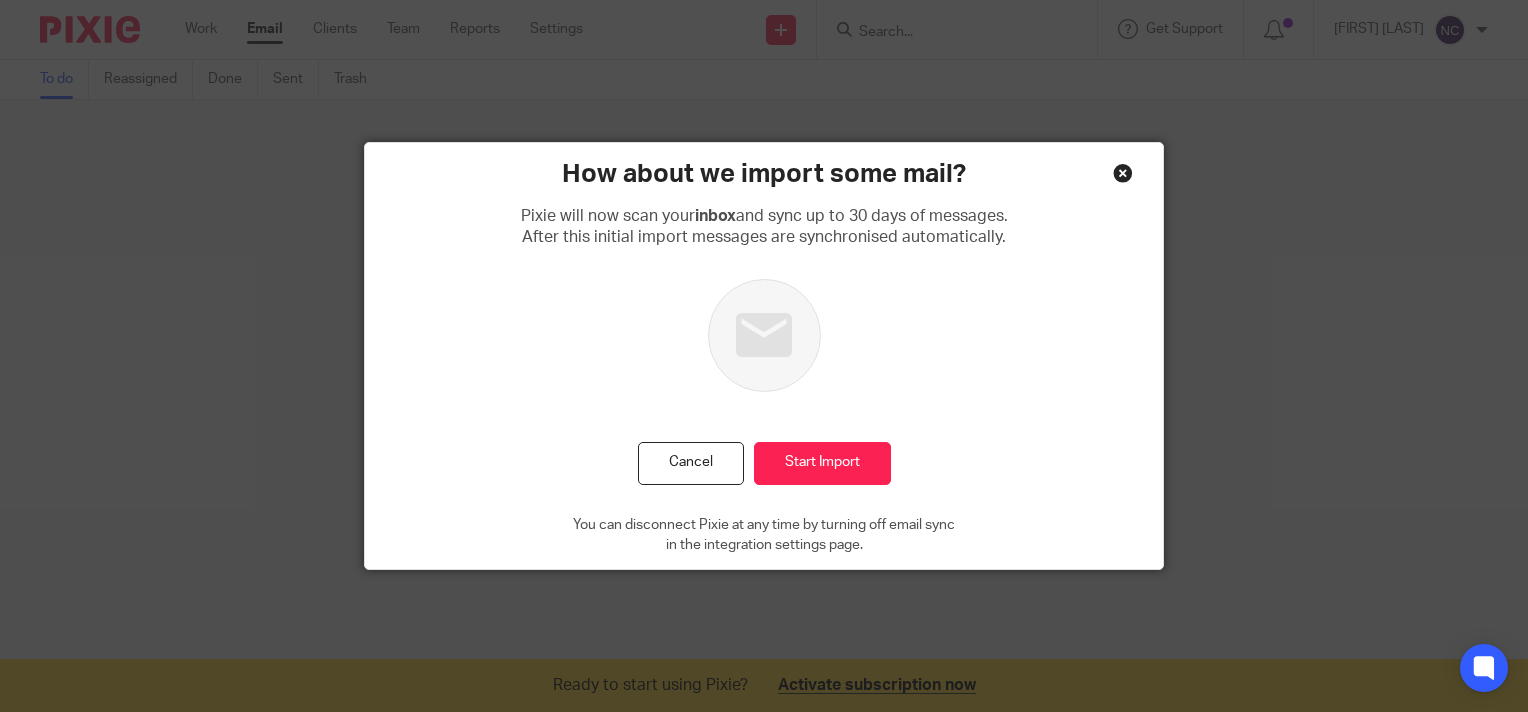 scroll, scrollTop: 0, scrollLeft: 0, axis: both 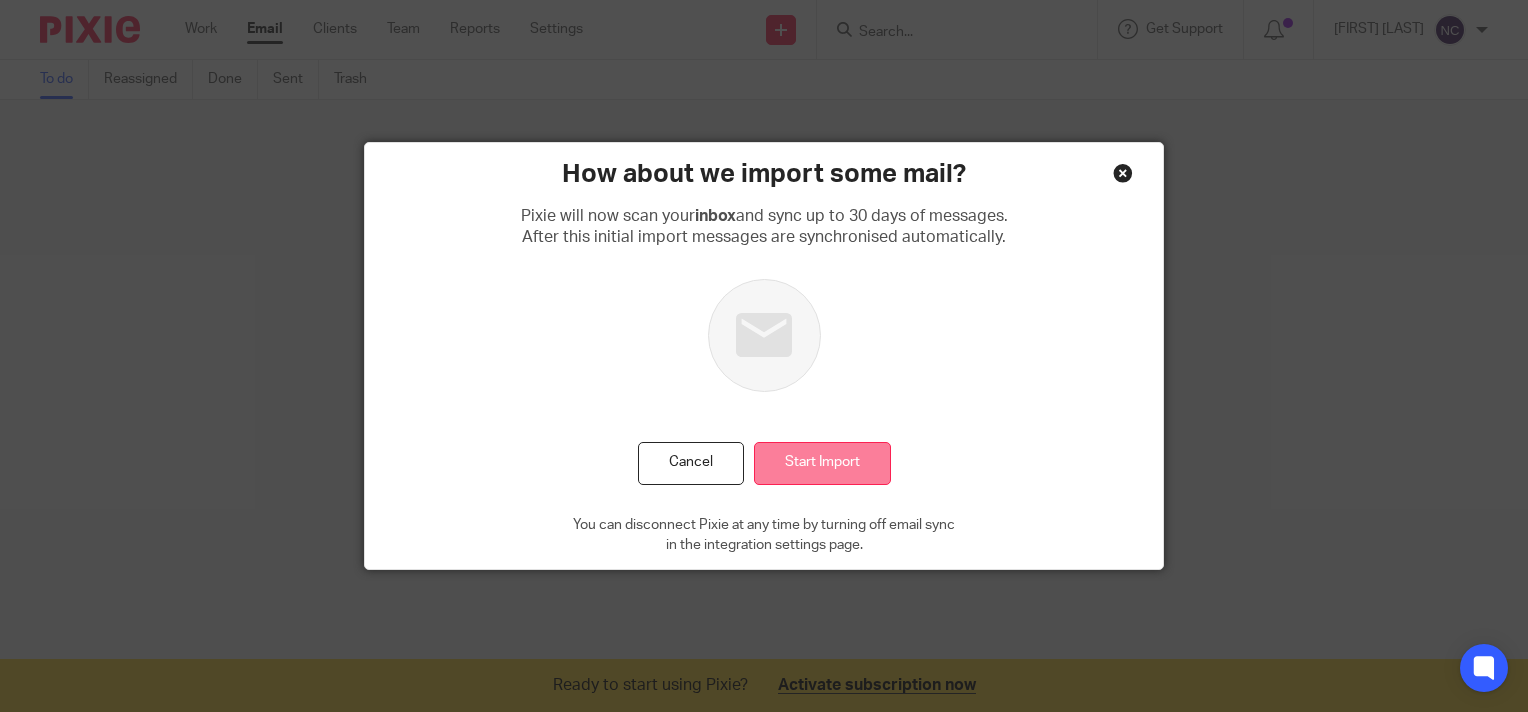 drag, startPoint x: 834, startPoint y: 444, endPoint x: 835, endPoint y: 454, distance: 10.049875 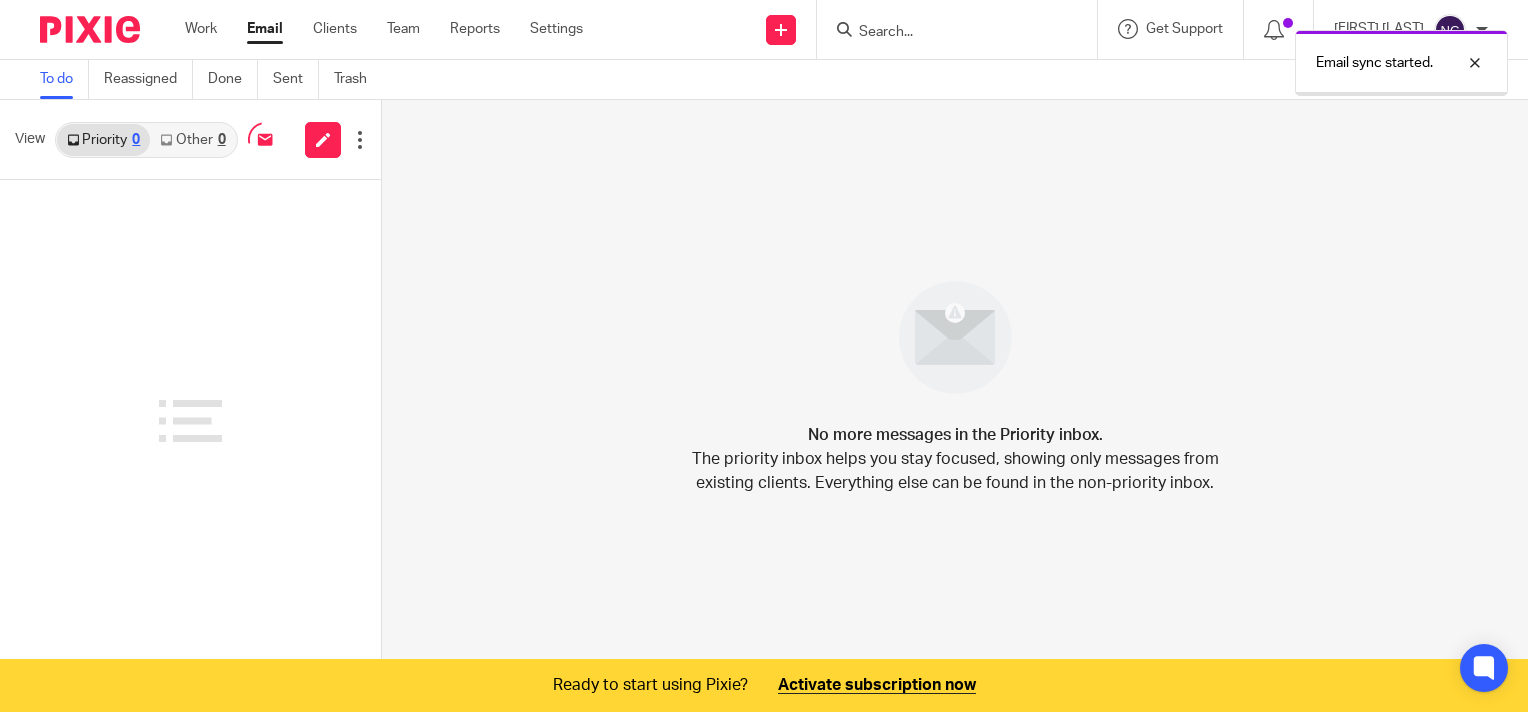 scroll, scrollTop: 0, scrollLeft: 0, axis: both 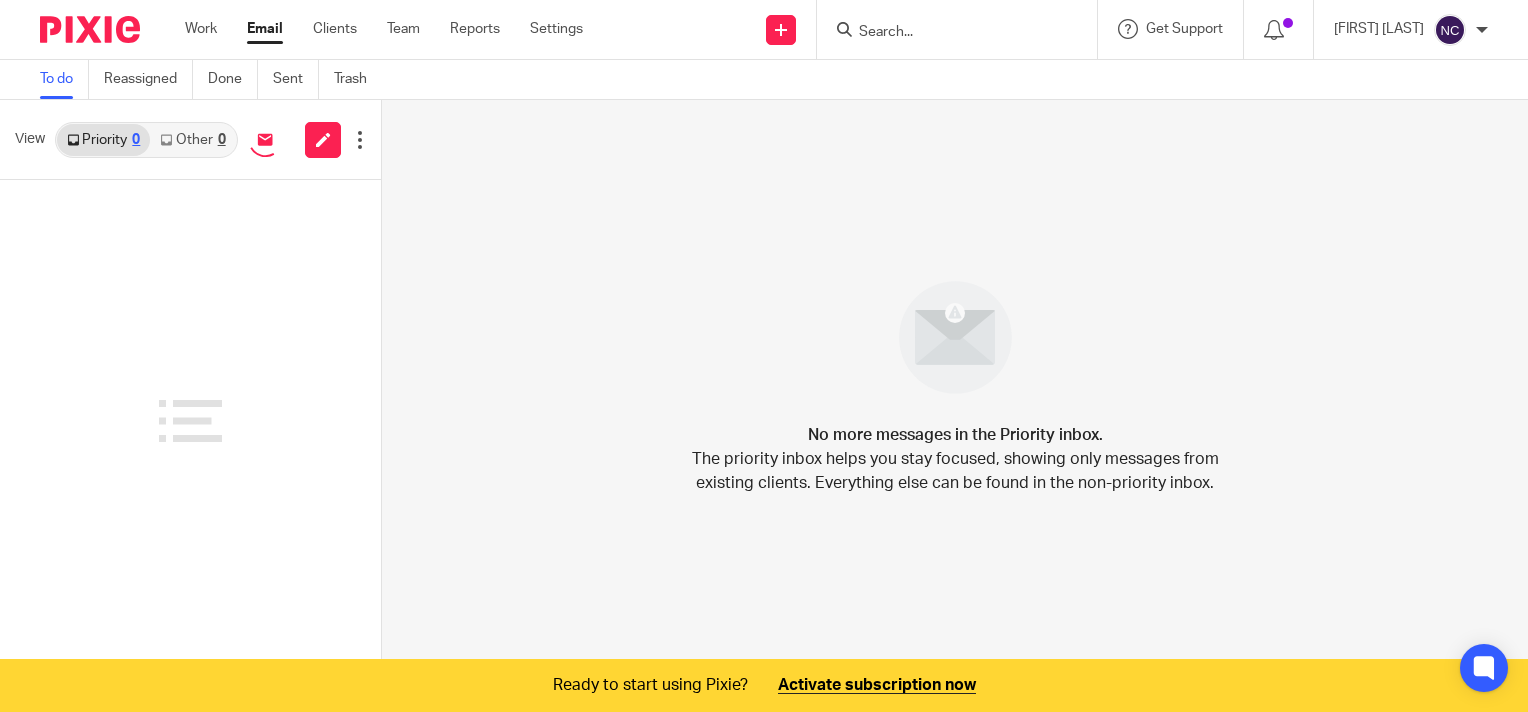 click on "No more messages in the Priority inbox.
The priority inbox helps you stay focused, showing only messages from existing clients. Everything else can be found in the non-priority inbox." at bounding box center [955, 381] 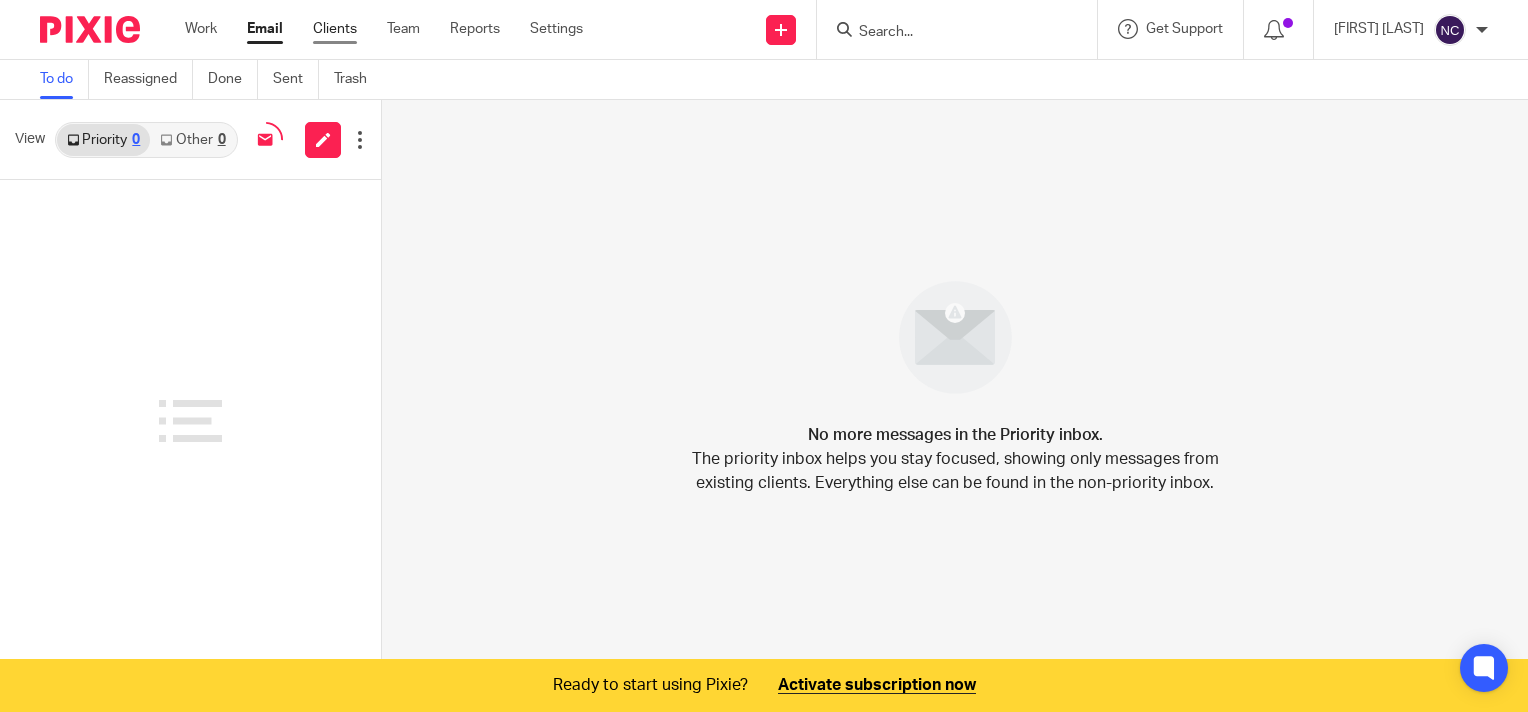 click on "Clients" at bounding box center [335, 29] 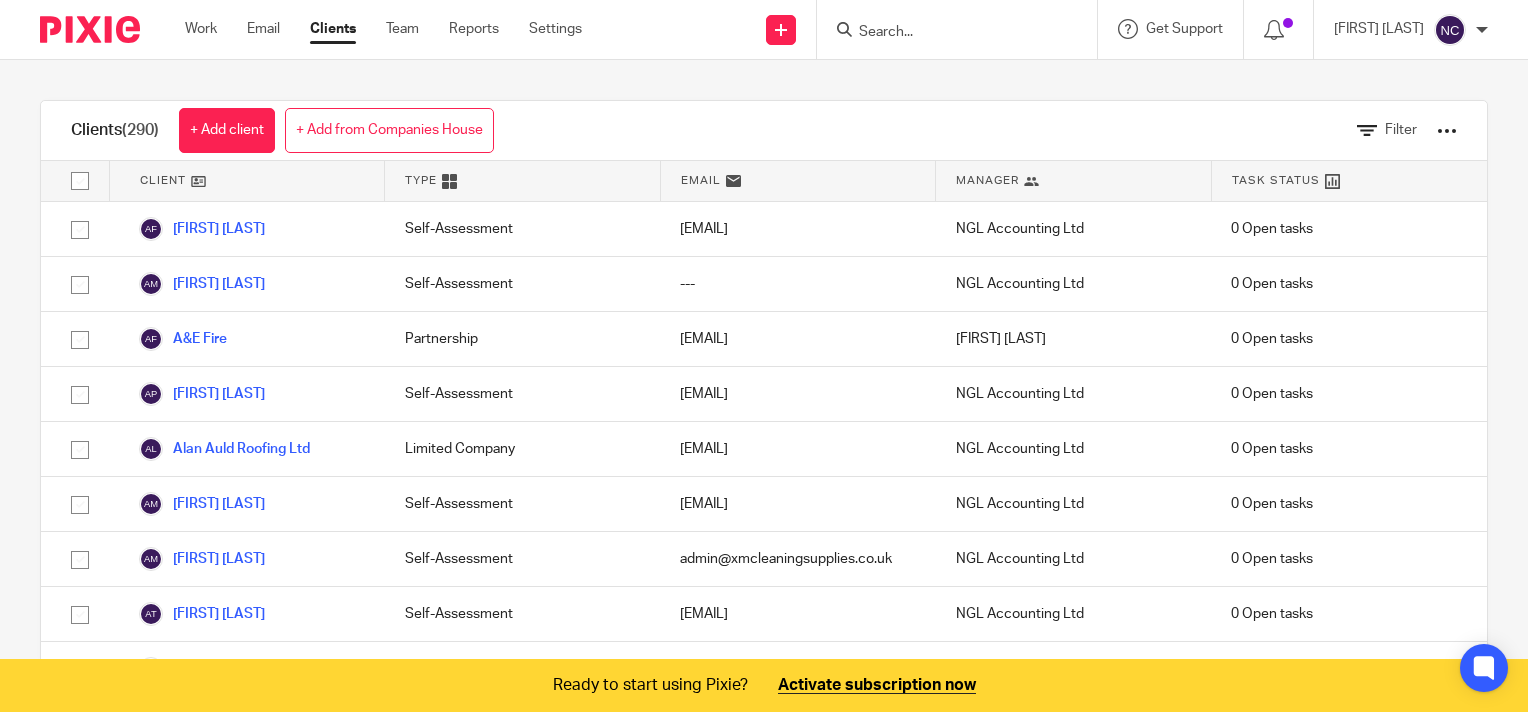 scroll, scrollTop: 0, scrollLeft: 0, axis: both 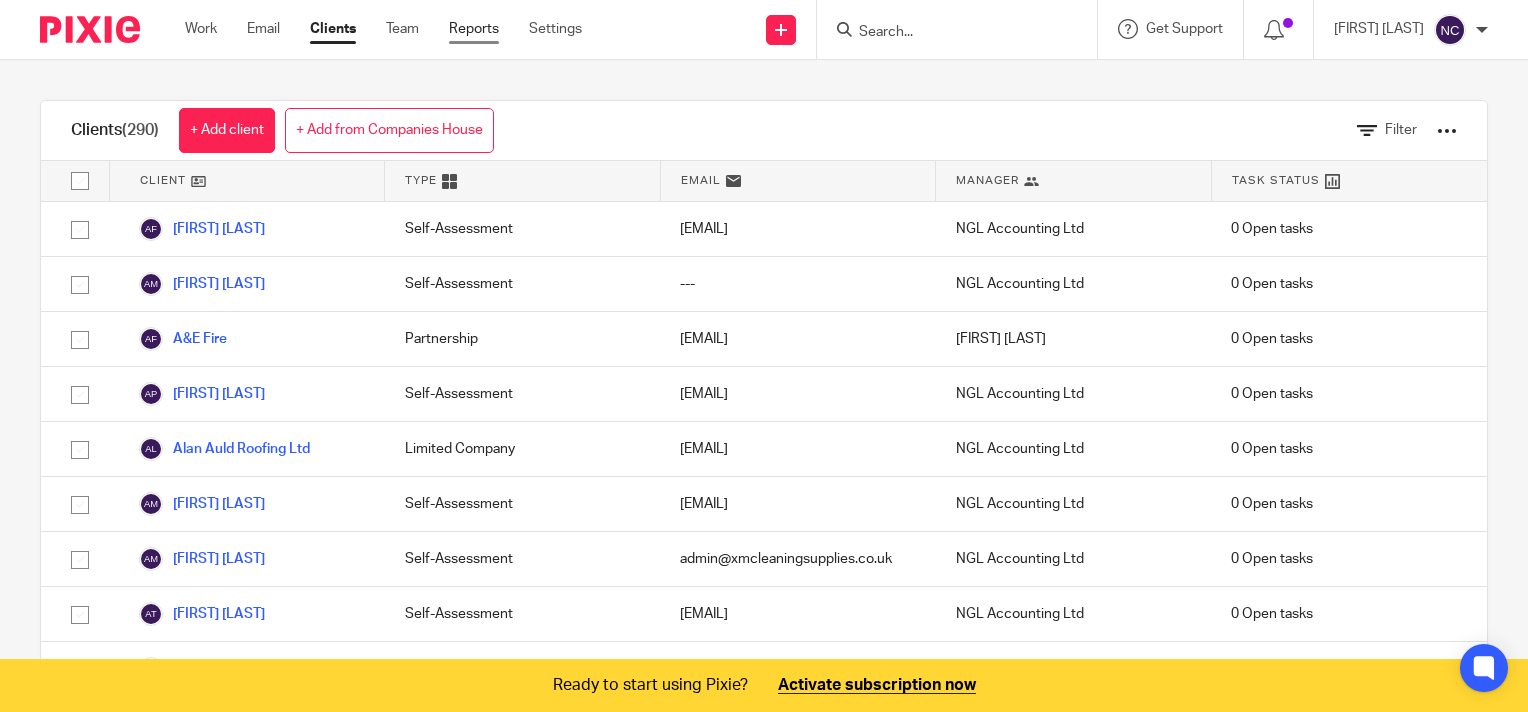 click on "Reports" at bounding box center (474, 29) 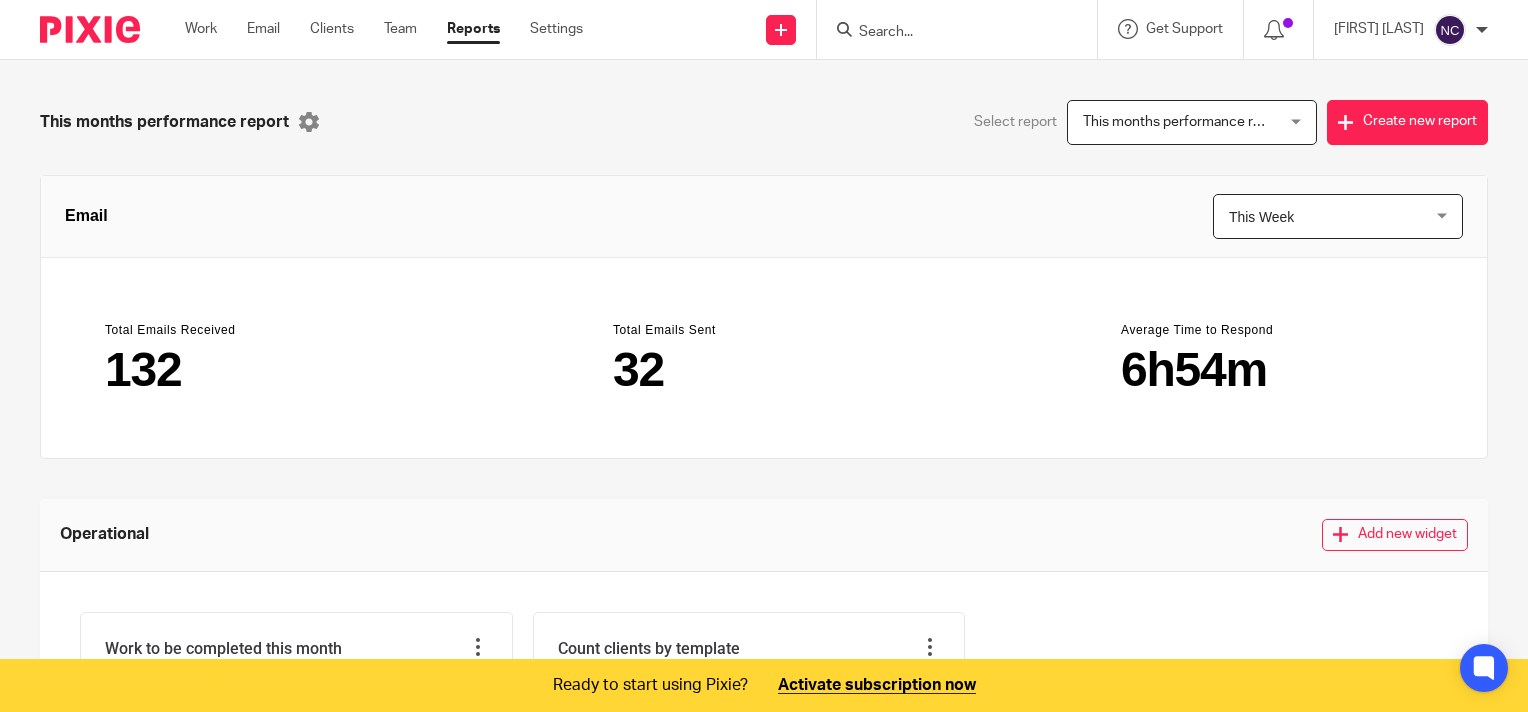 scroll, scrollTop: 0, scrollLeft: 0, axis: both 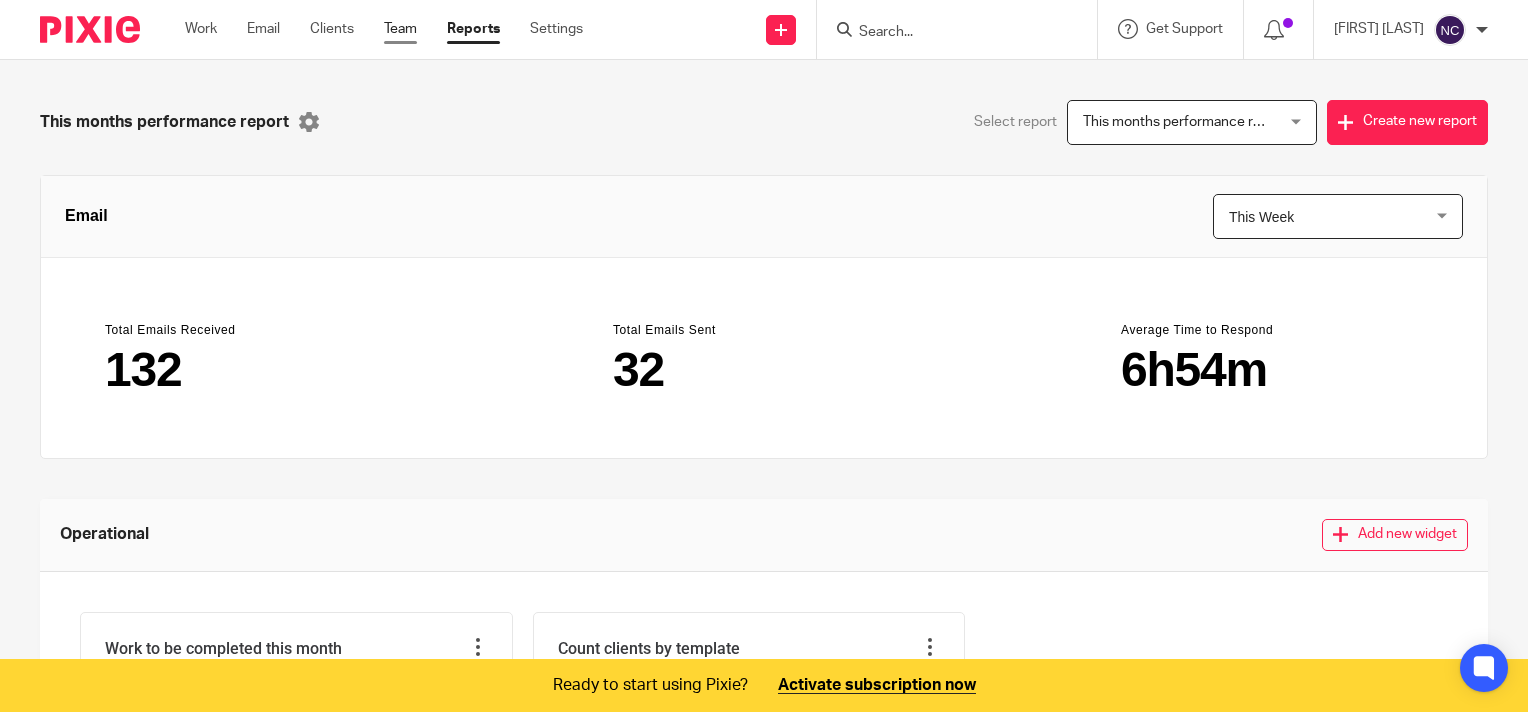 click on "Team" at bounding box center (400, 29) 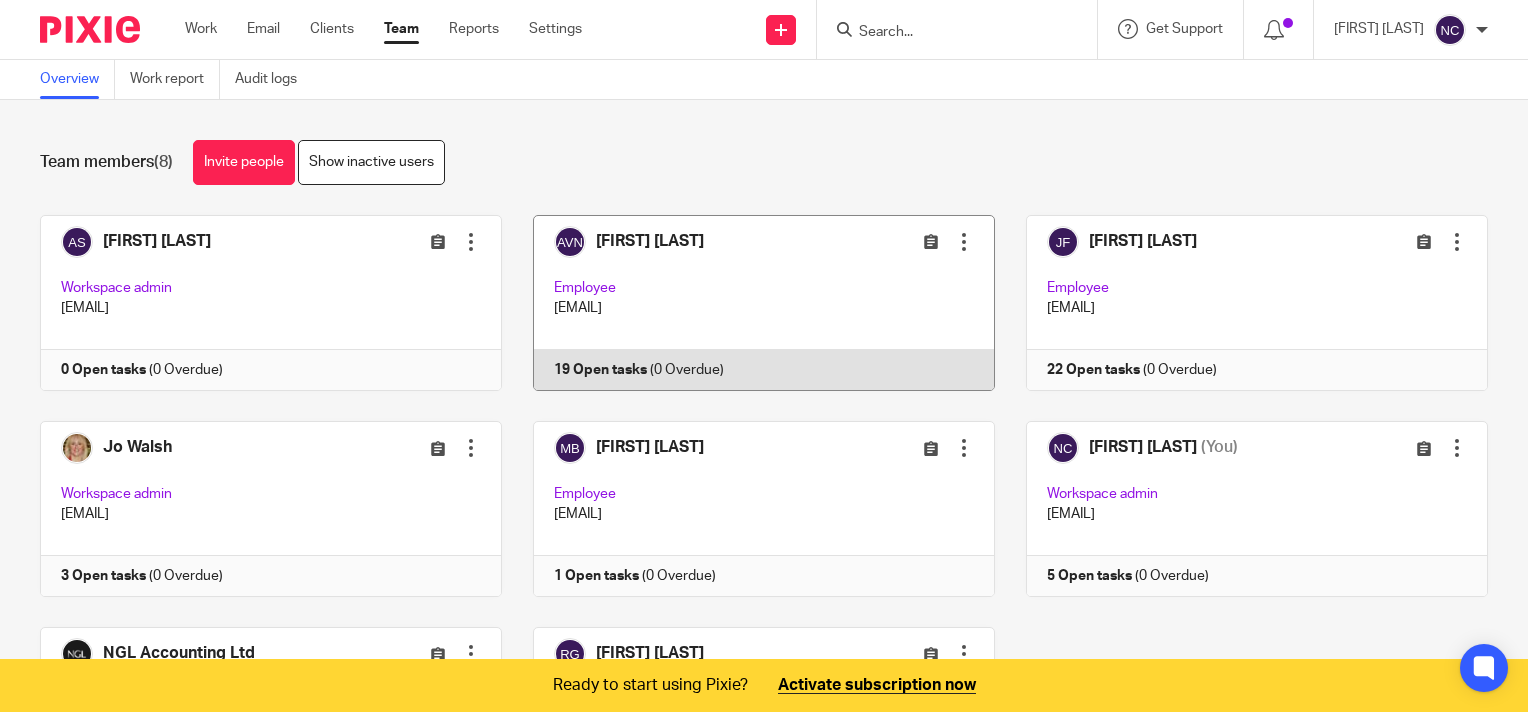 scroll, scrollTop: 0, scrollLeft: 0, axis: both 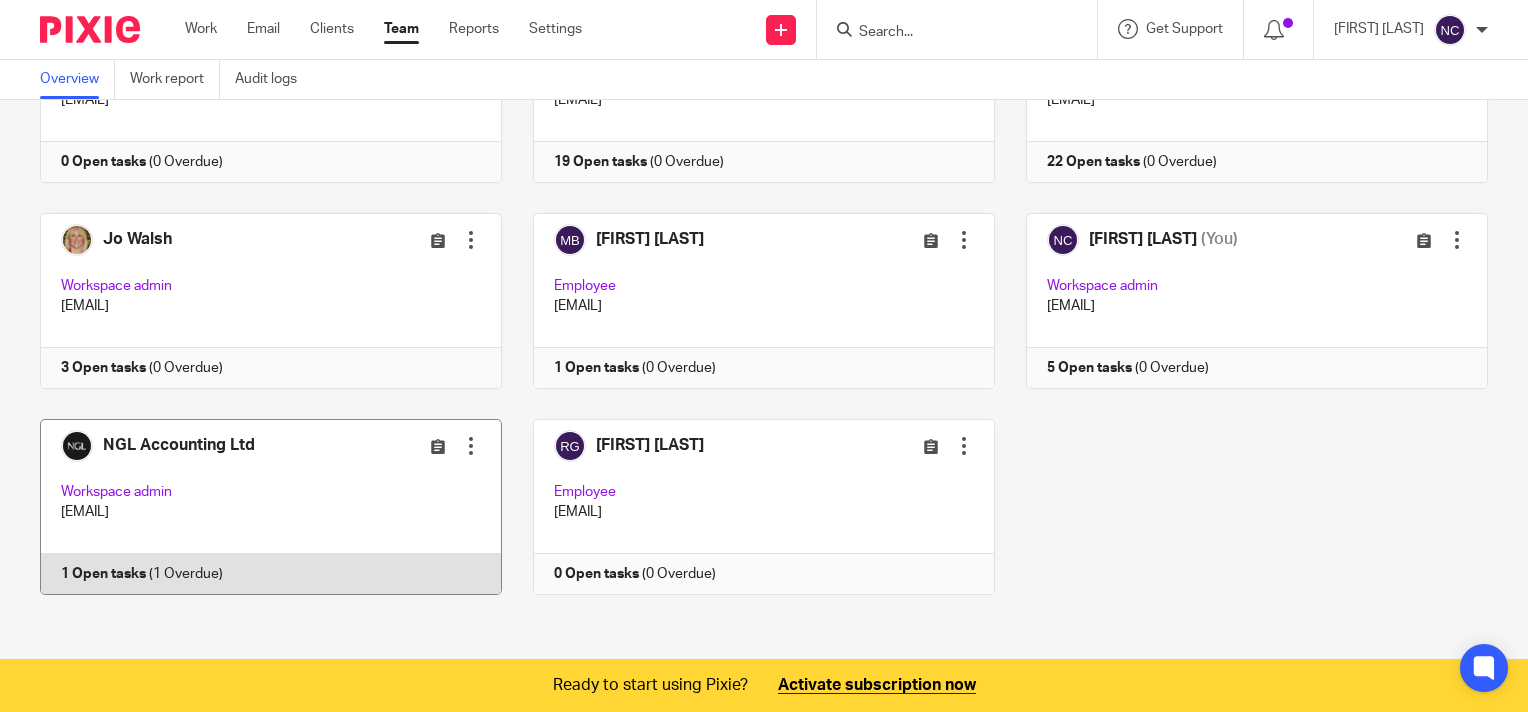 click at bounding box center [255, 507] 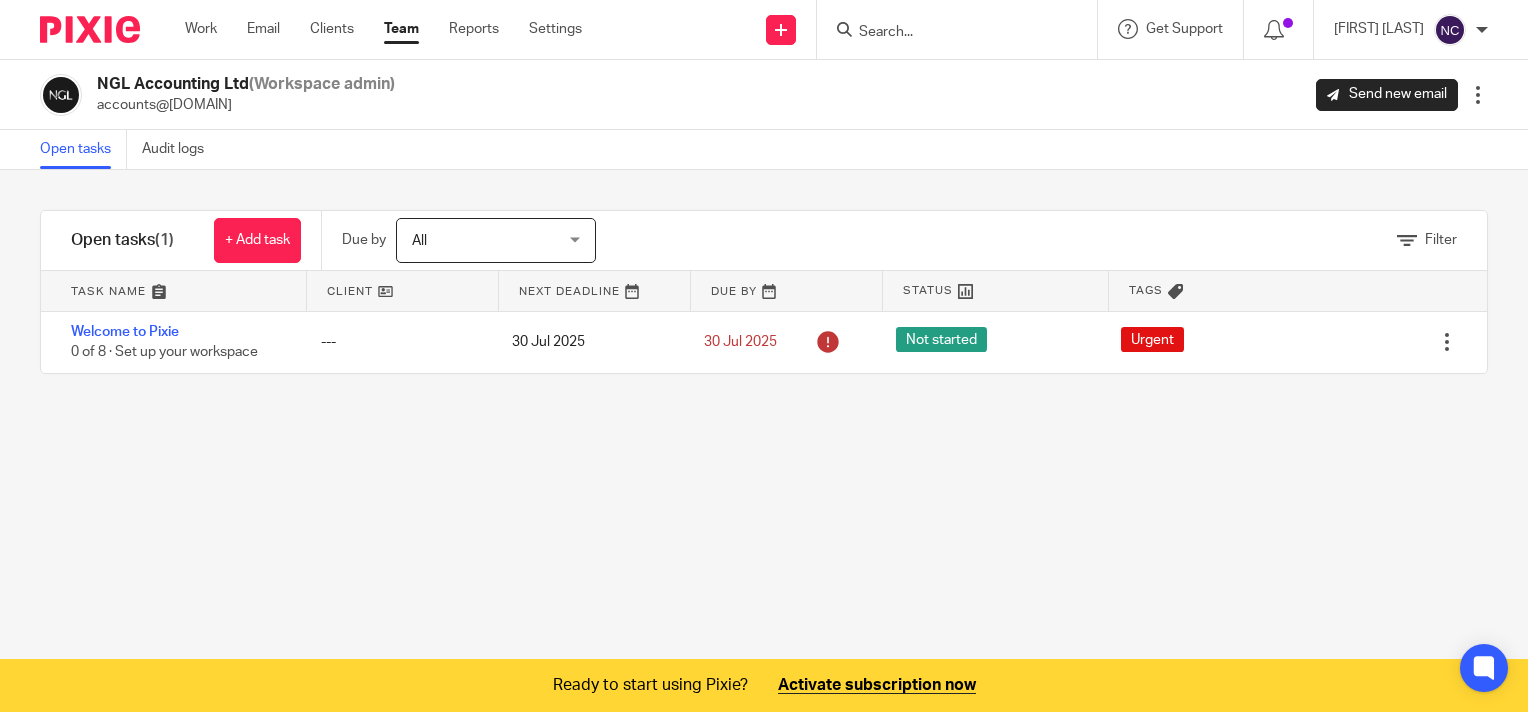 scroll, scrollTop: 0, scrollLeft: 0, axis: both 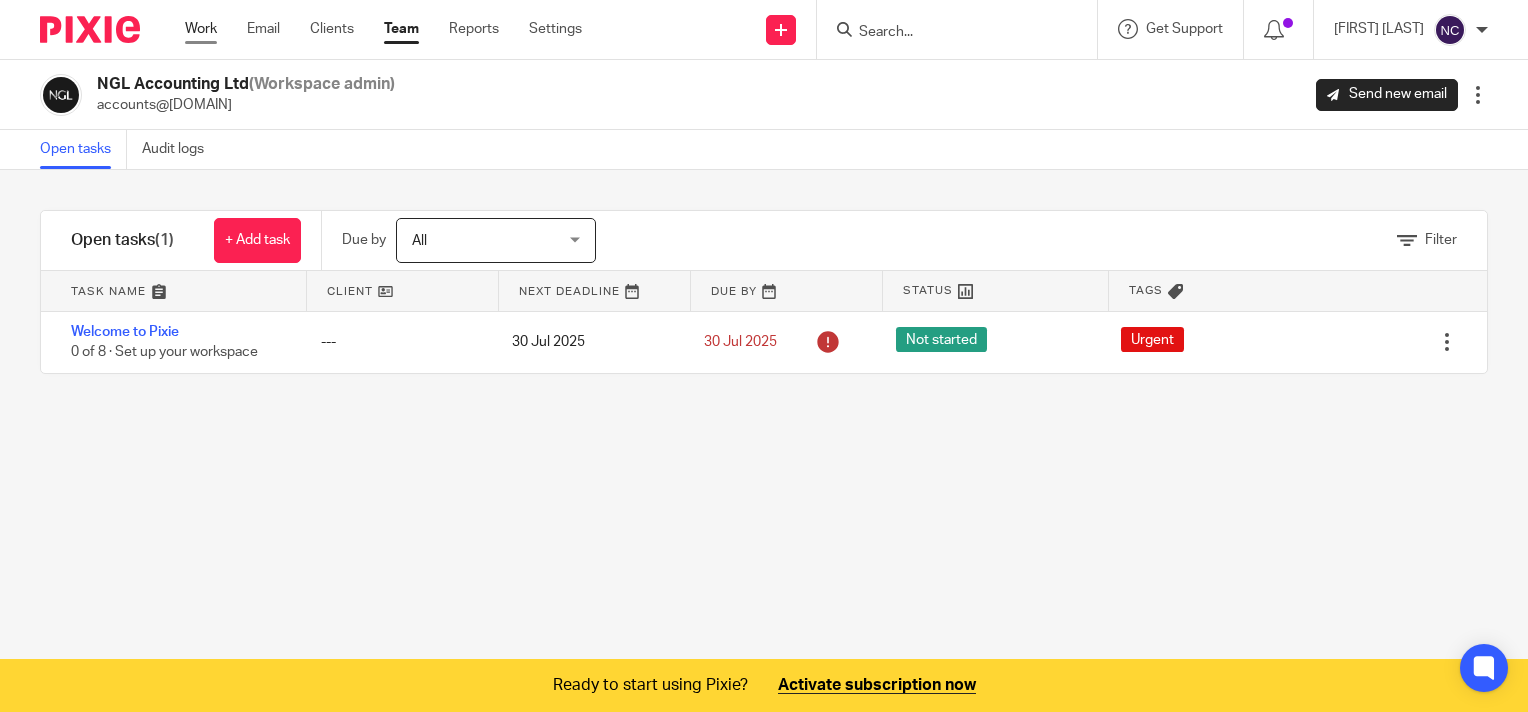 click on "Work" at bounding box center [201, 29] 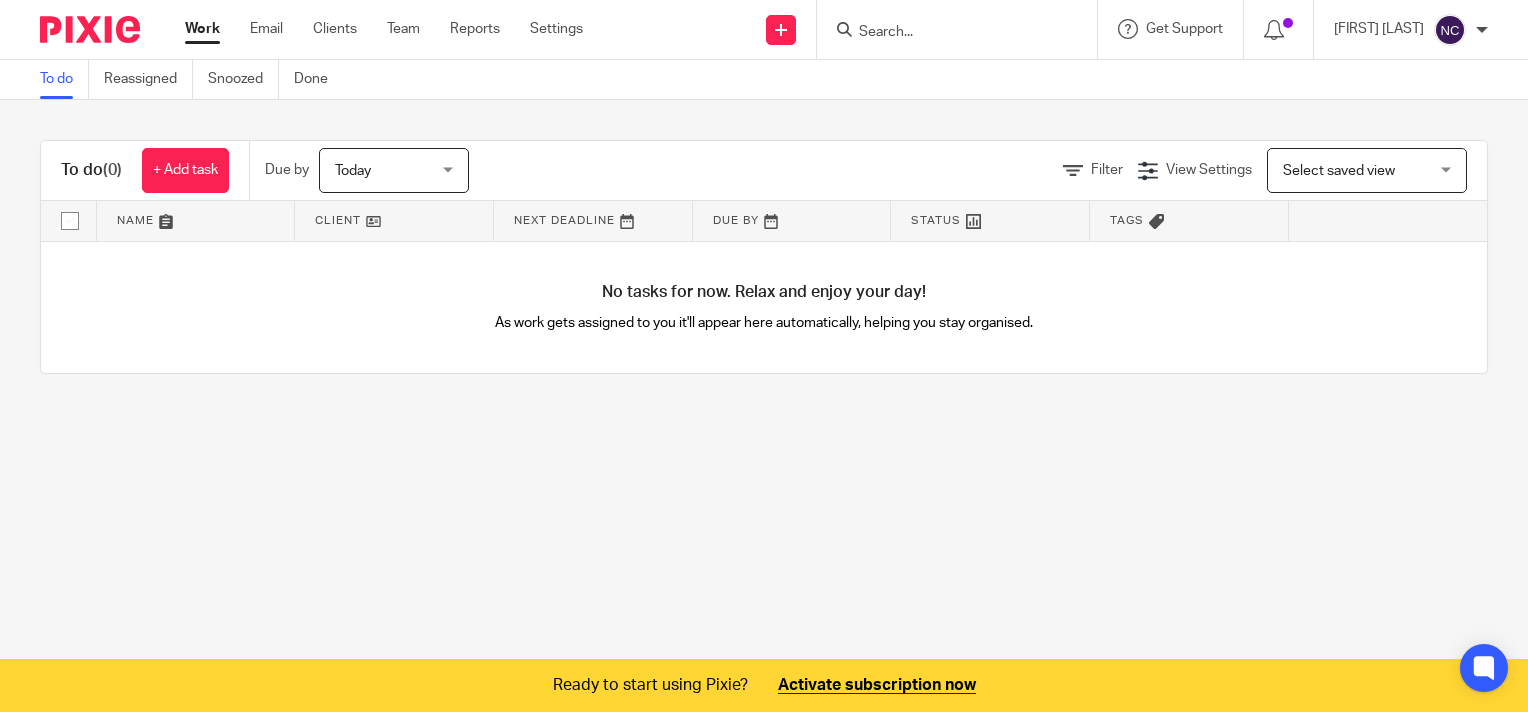 scroll, scrollTop: 0, scrollLeft: 0, axis: both 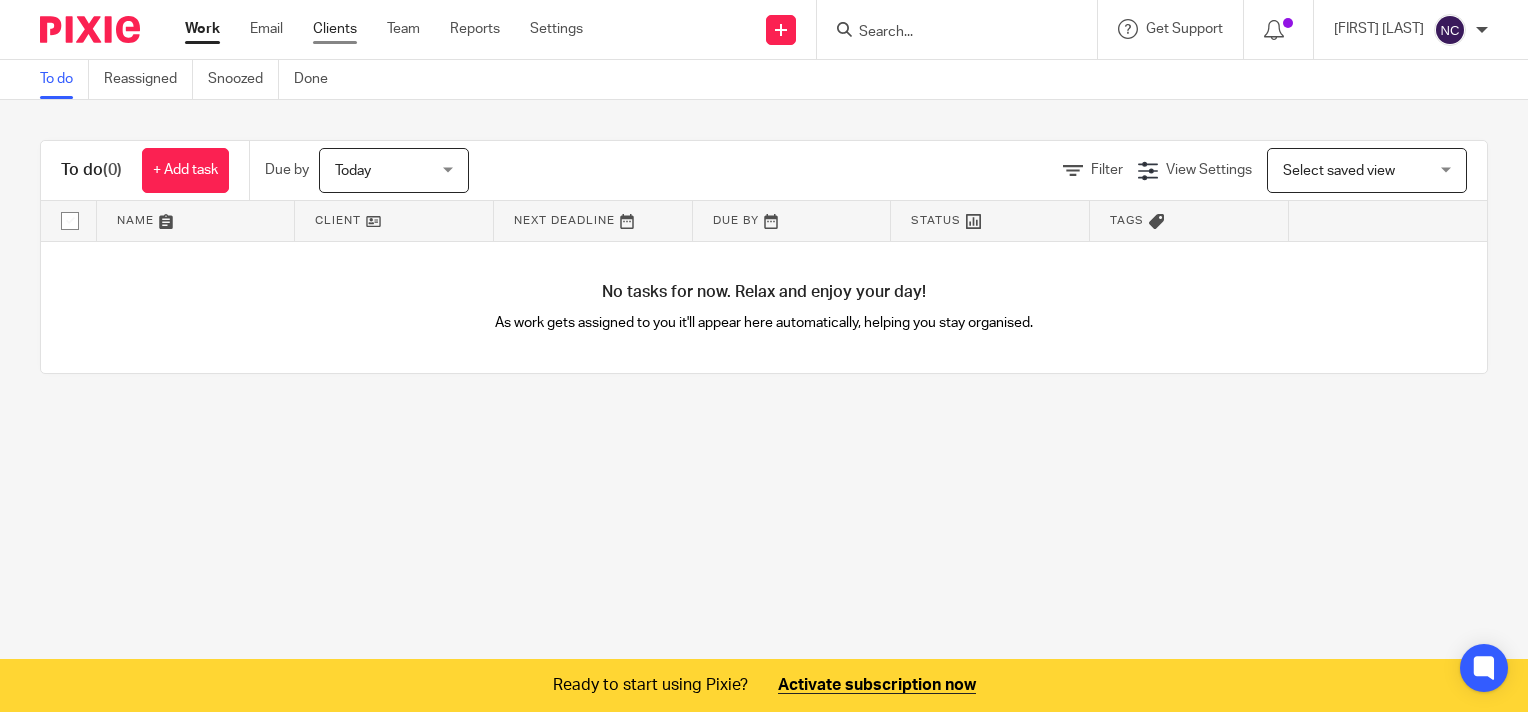 click on "Clients" at bounding box center (335, 29) 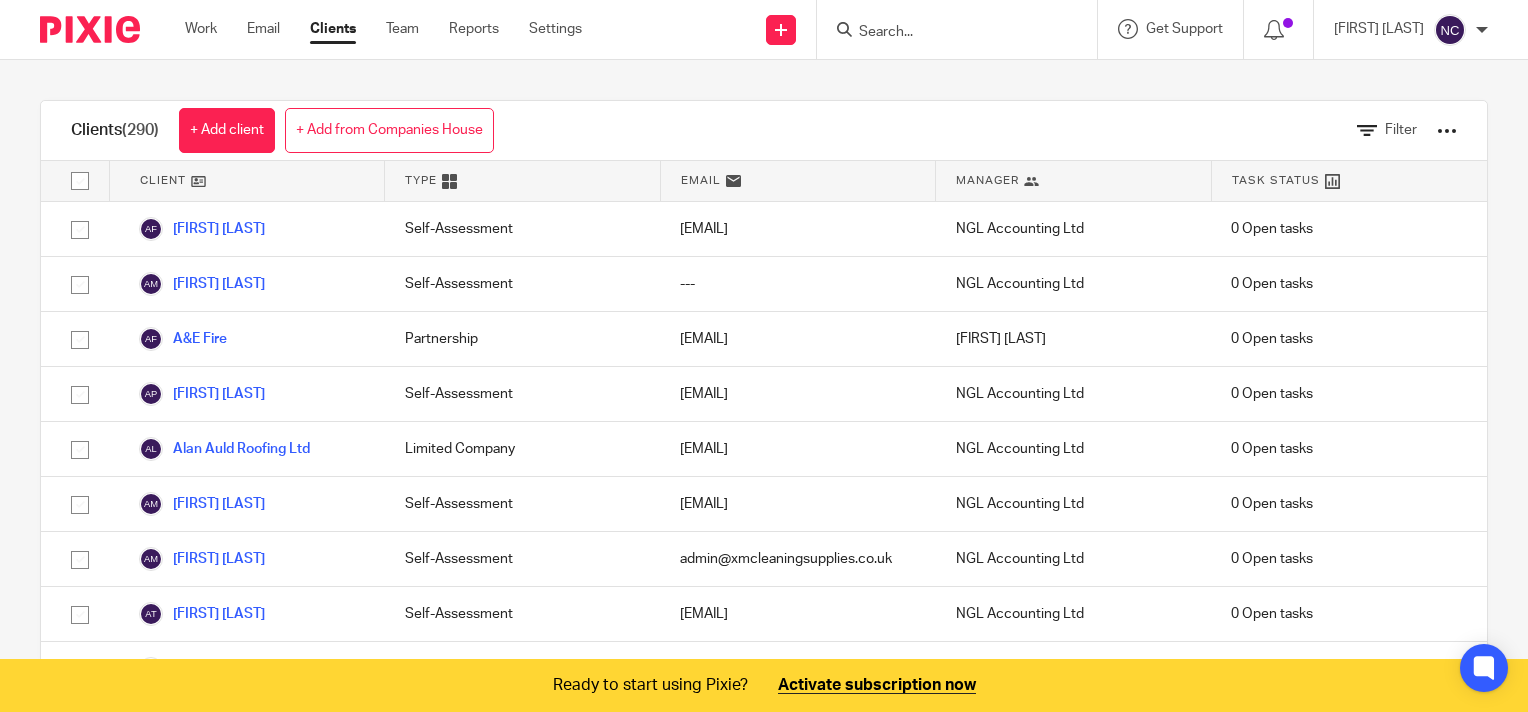 scroll, scrollTop: 0, scrollLeft: 0, axis: both 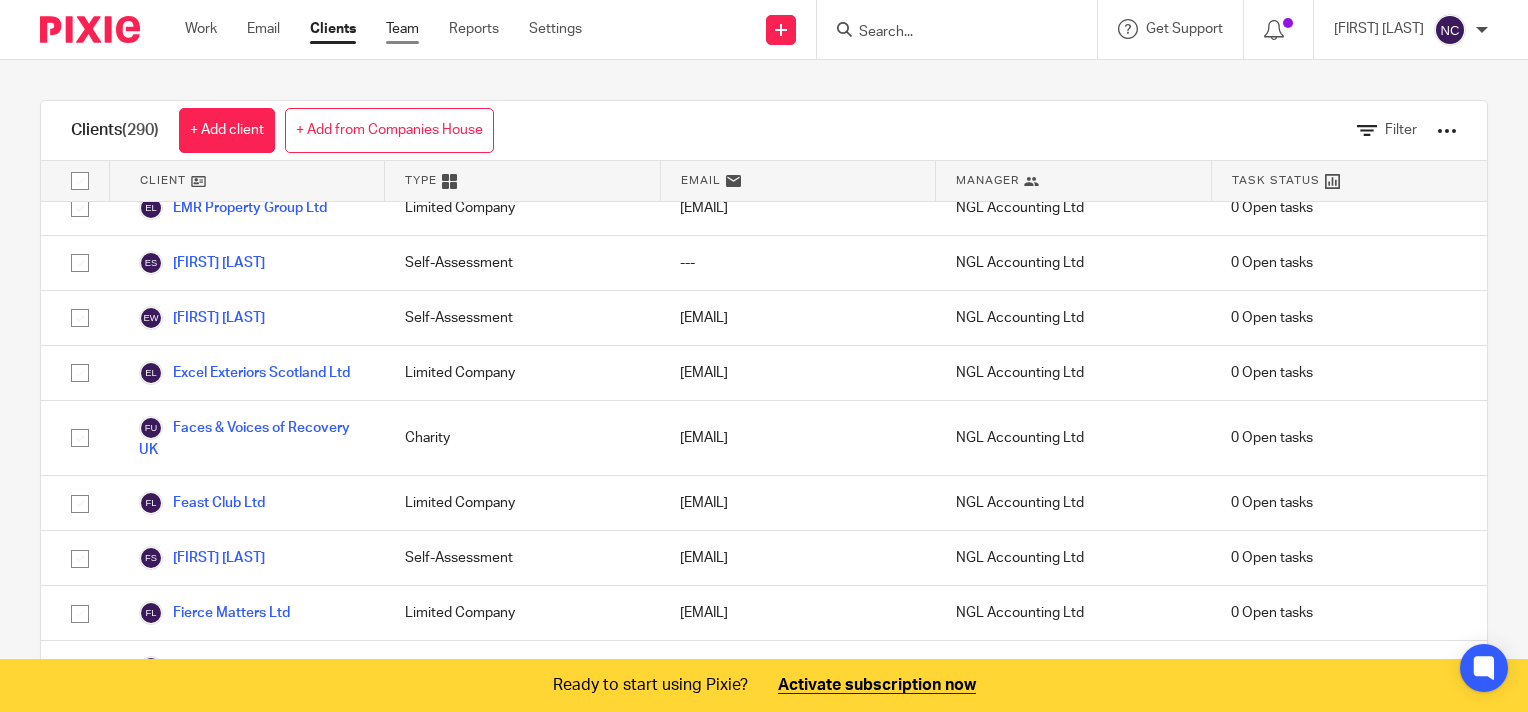 click on "Team" at bounding box center (402, 29) 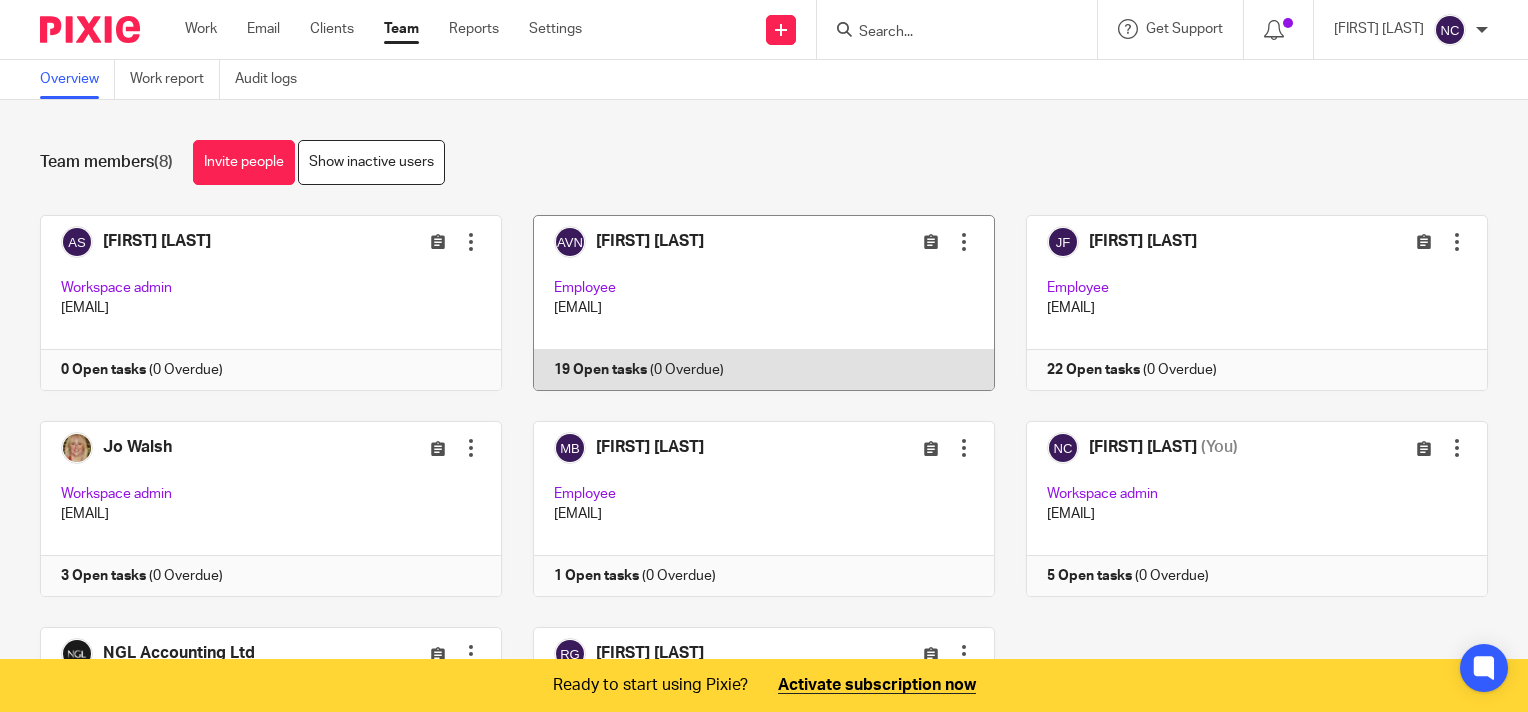 scroll, scrollTop: 0, scrollLeft: 0, axis: both 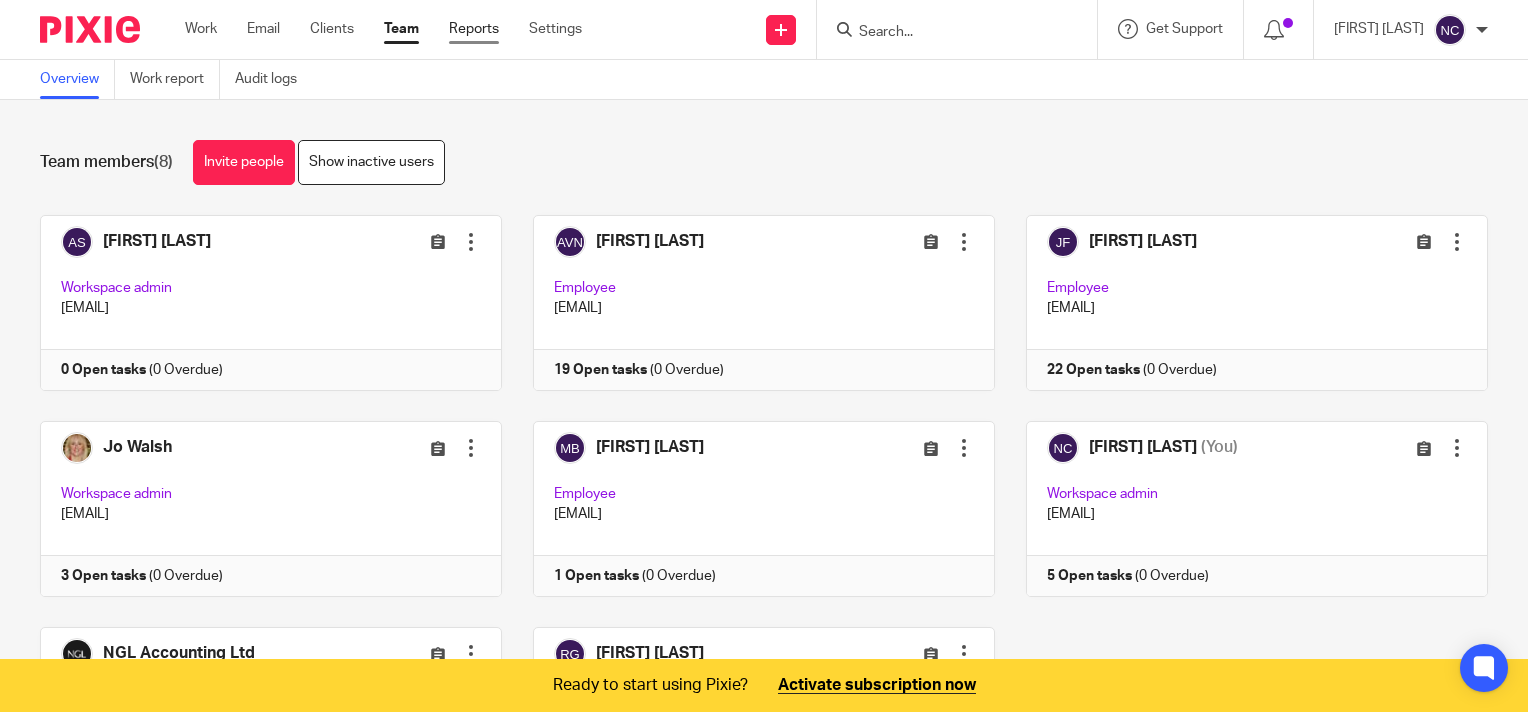 click on "Reports" at bounding box center (474, 29) 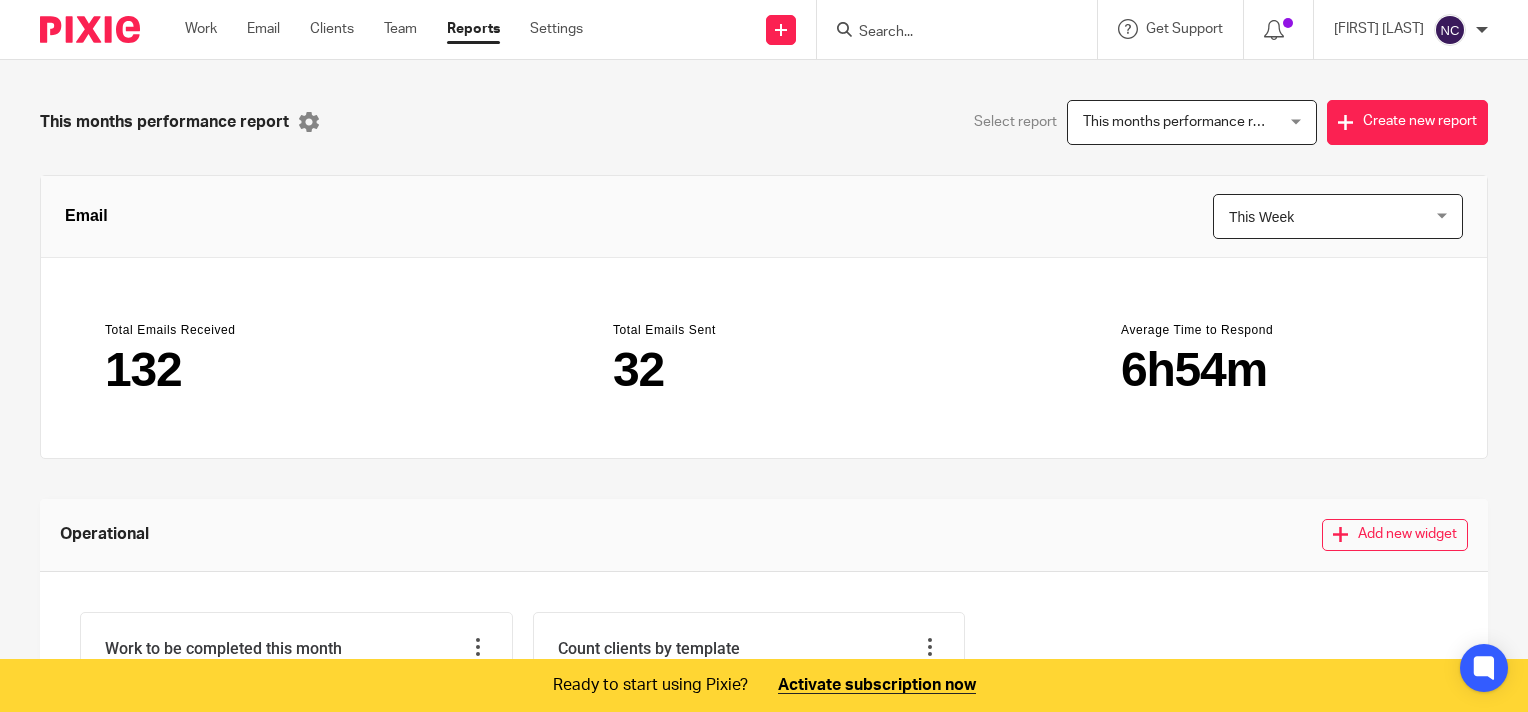 scroll, scrollTop: 0, scrollLeft: 0, axis: both 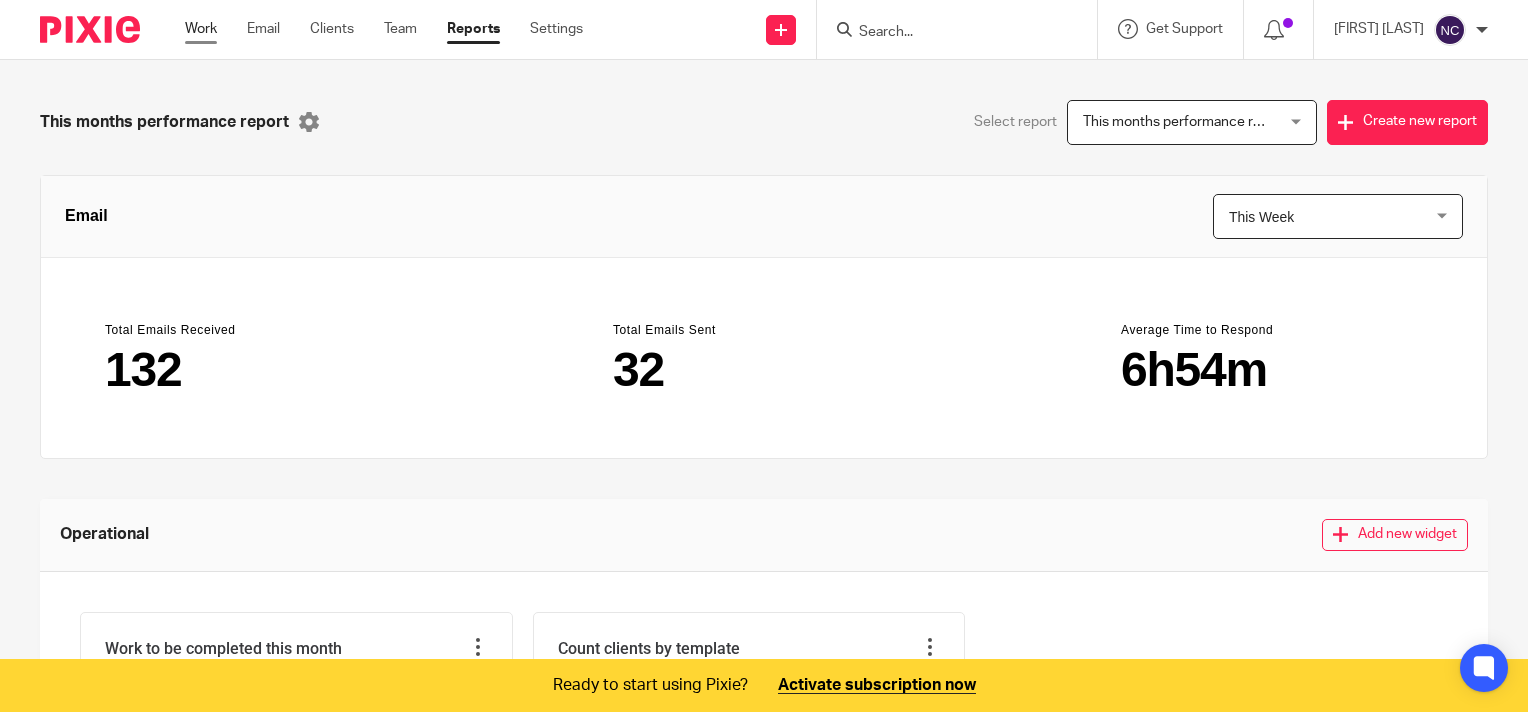 click on "Work" at bounding box center [201, 29] 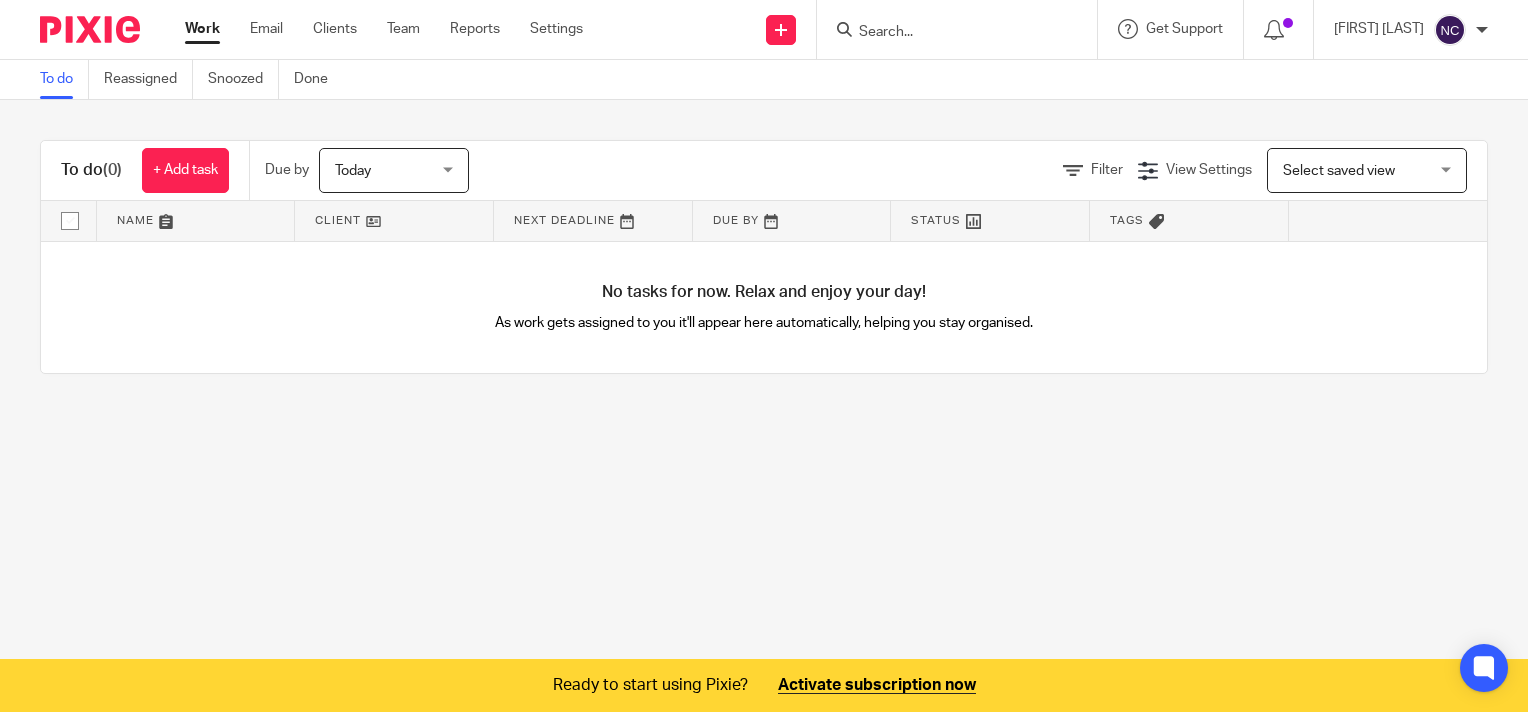 scroll, scrollTop: 0, scrollLeft: 0, axis: both 